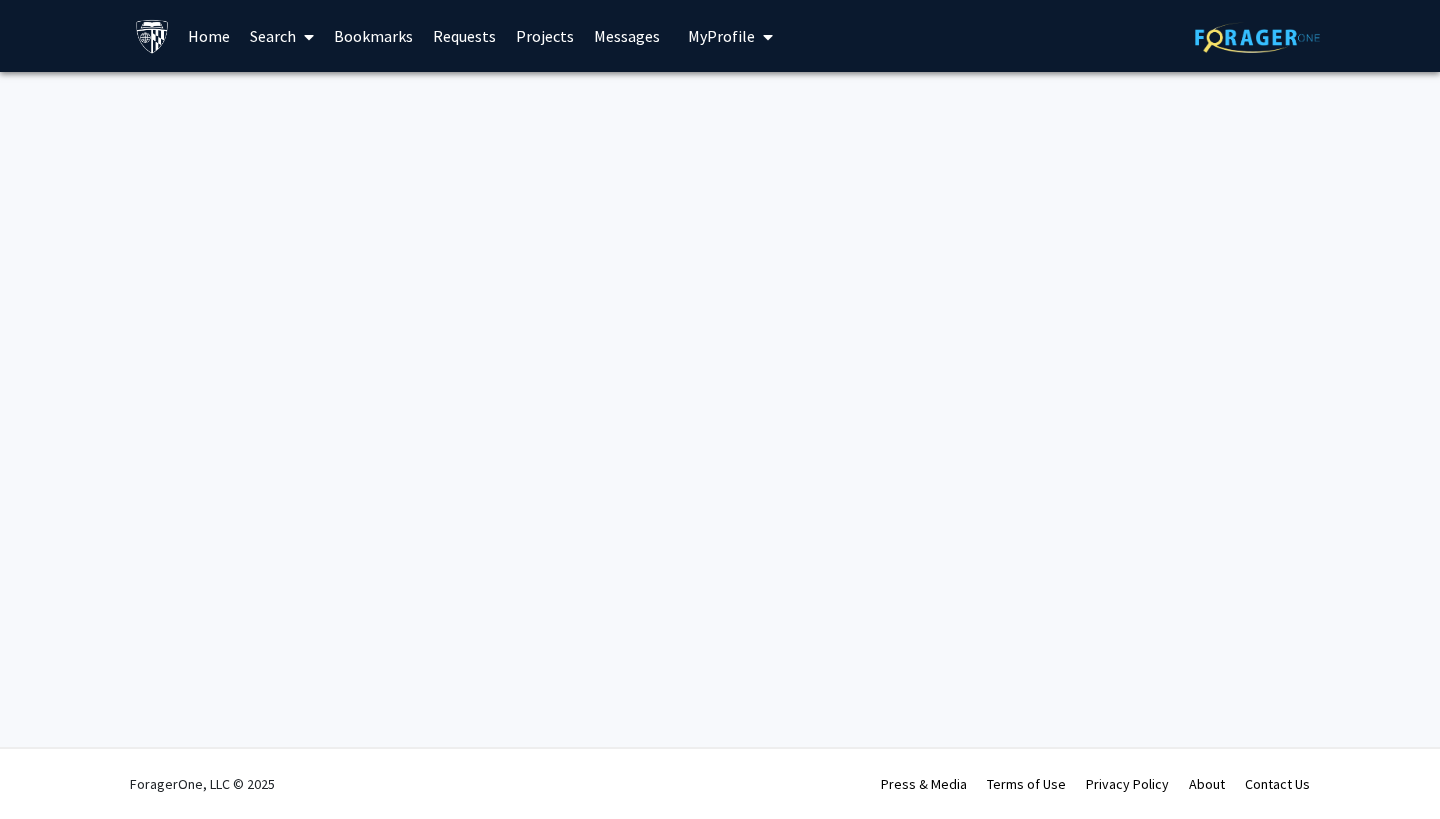 scroll, scrollTop: 0, scrollLeft: 0, axis: both 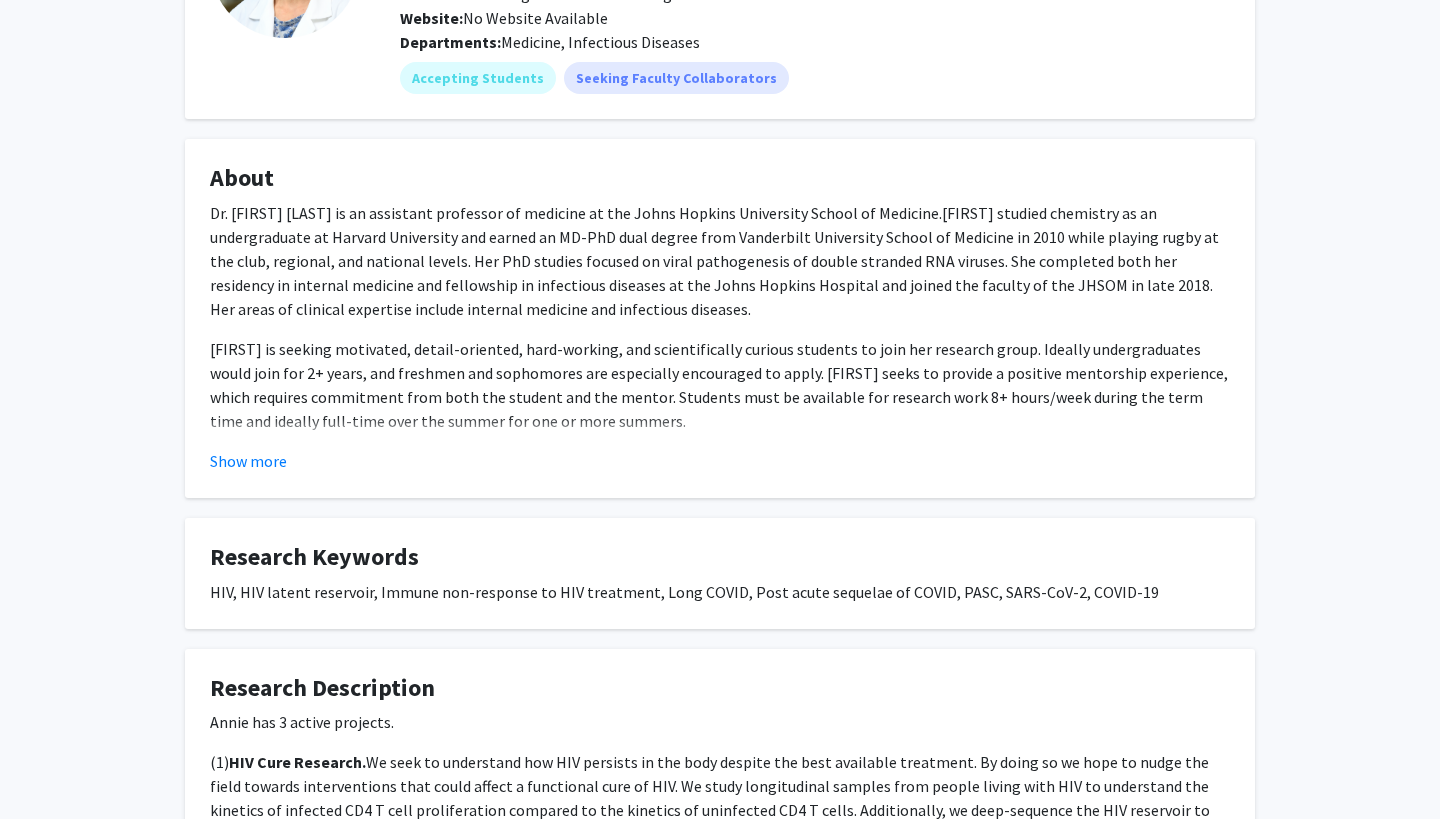 click on "About  Dr. [FIRST] [LAST] is an assistant professor of medicine at the Johns Hopkins University School of Medicine.  [FIRST] studied chemistry as an undergraduate at Harvard University and earned an MD-PhD dual degree from Vanderbilt University School of Medicine in 2010 while playing rugby at the club, regional, and national levels. Her PhD studies focused on viral pathogenesis of double stranded RNA viruses. She completed both her residency in internal medicine and fellowship in infectious diseases at the Johns Hopkins Hospital and joined the faculty of the JHSOM in late 2018. Her areas of clinical expertise include internal medicine and infectious diseases.  Show more" 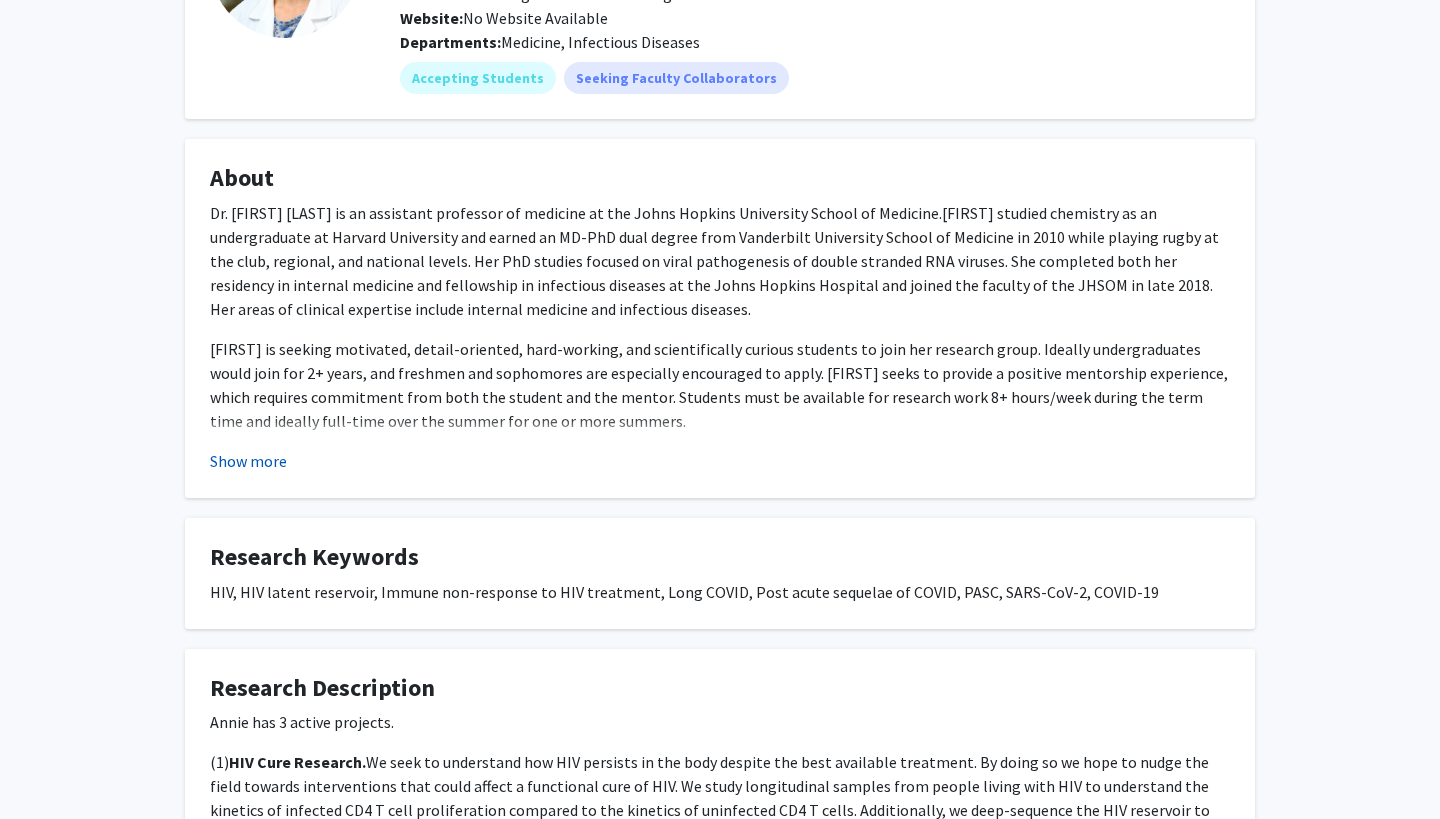 click on "Show more" 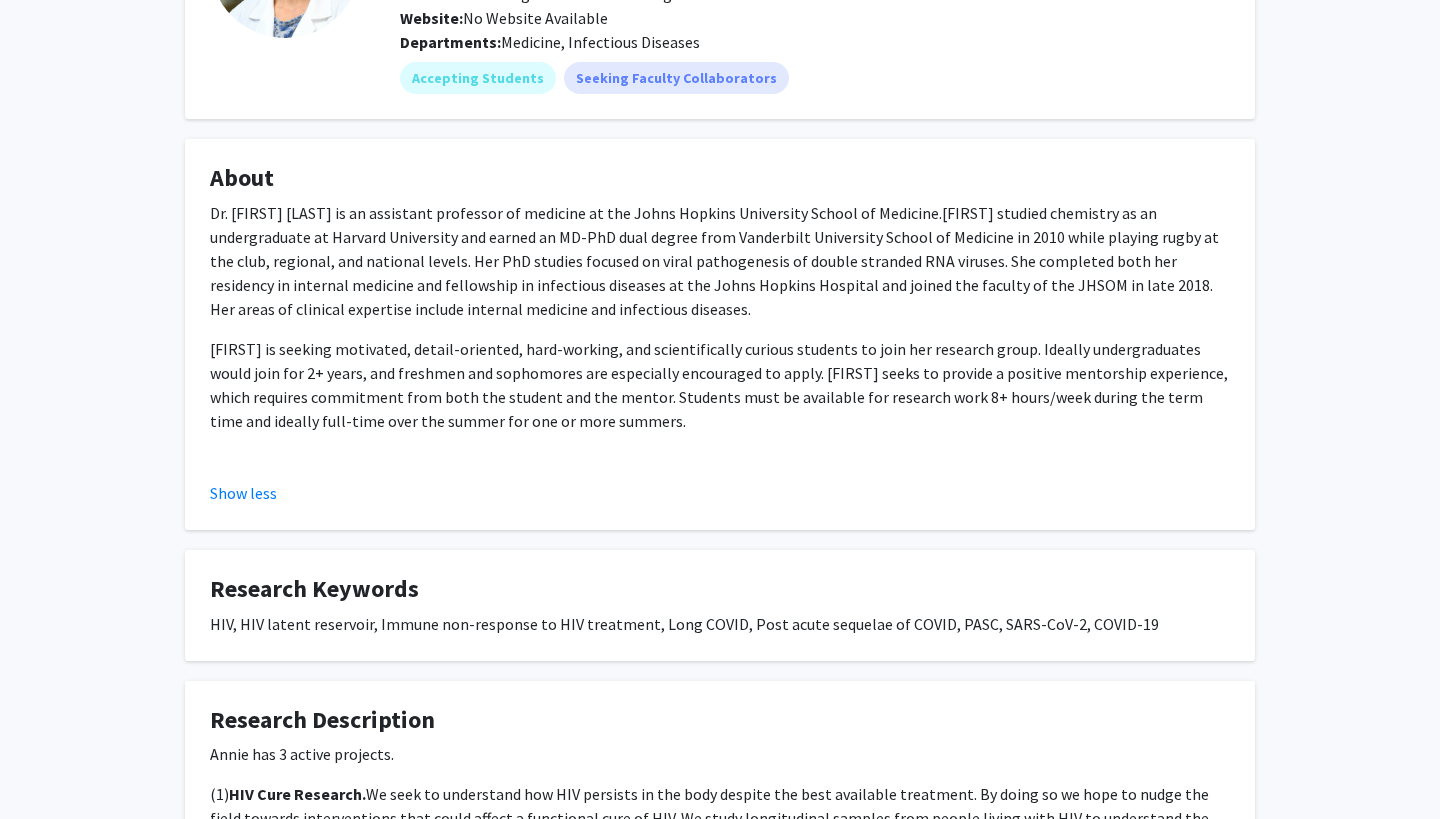 click on "[FIRST] is seeking motivated, detail-oriented, hard-working, and scientifically curious students to join her research group. Ideally undergraduates would join for 2+ years, and freshmen and sophomores are especially encouraged to apply. [FIRST] seeks to provide a positive mentorship experience, which requires commitment from both the student and the mentor. Students must be available for research work 8+ hours/week during the term time and ideally full-time over the summer for one or more summers." 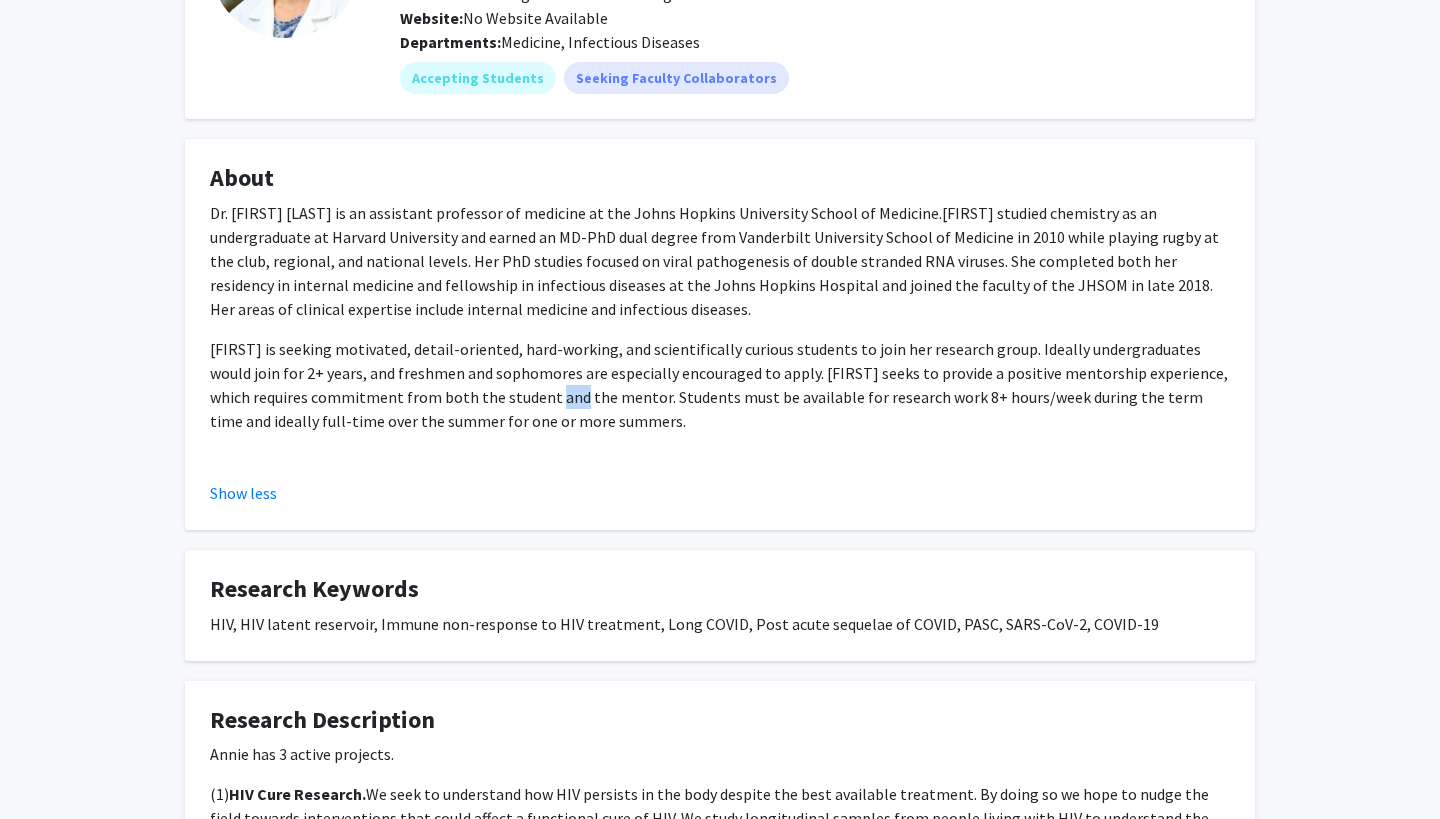 click on "[FIRST] is seeking motivated, detail-oriented, hard-working, and scientifically curious students to join her research group. Ideally undergraduates would join for 2+ years, and freshmen and sophomores are especially encouraged to apply. [FIRST] seeks to provide a positive mentorship experience, which requires commitment from both the student and the mentor. Students must be available for research work 8+ hours/week during the term time and ideally full-time over the summer for one or more summers." 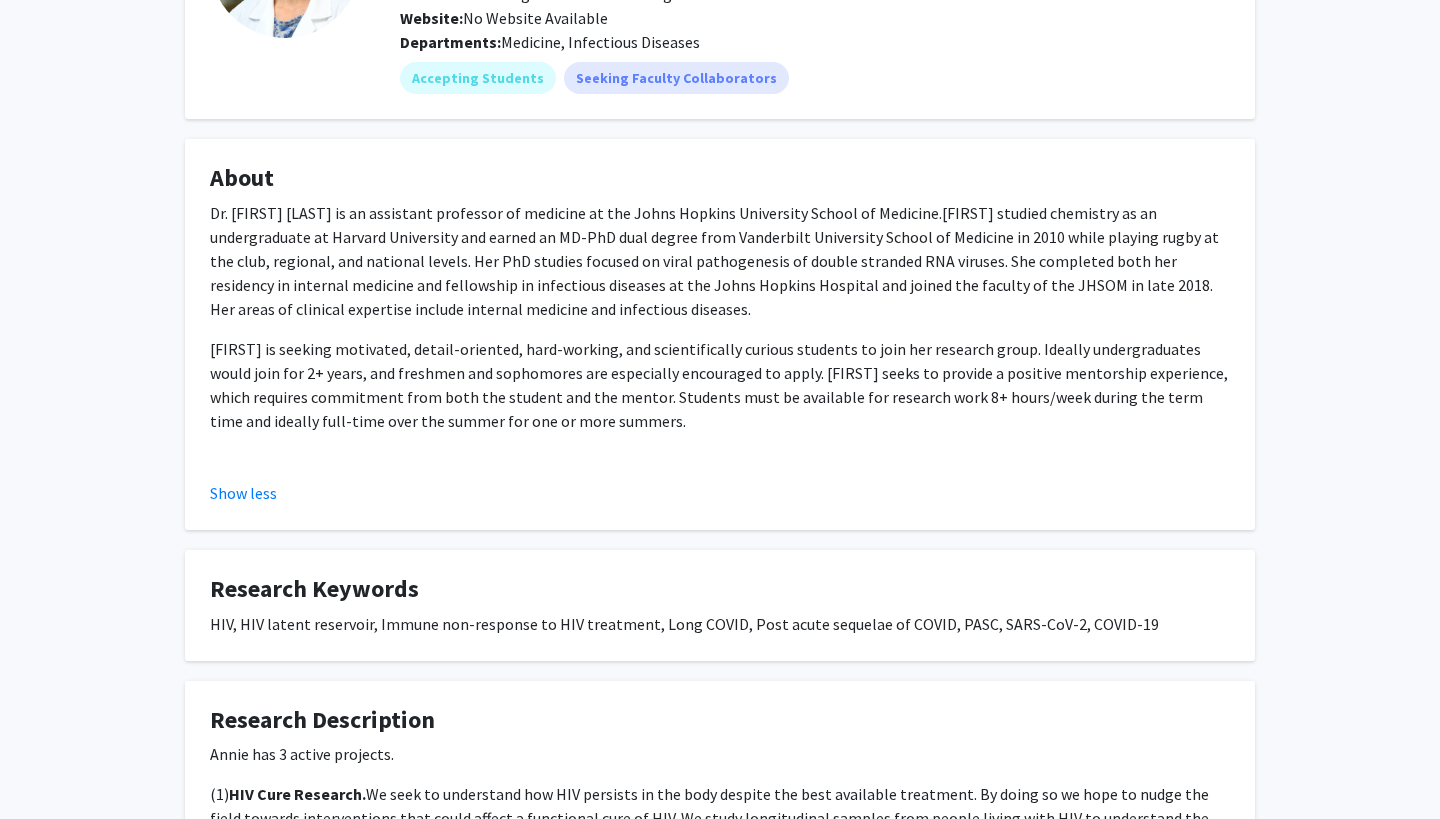 click on "[FIRST] is seeking motivated, detail-oriented, hard-working, and scientifically curious students to join her research group. Ideally undergraduates would join for 2+ years, and freshmen and sophomores are especially encouraged to apply. [FIRST] seeks to provide a positive mentorship experience, which requires commitment from both the student and the mentor. Students must be available for research work 8+ hours/week during the term time and ideally full-time over the summer for one or more summers." 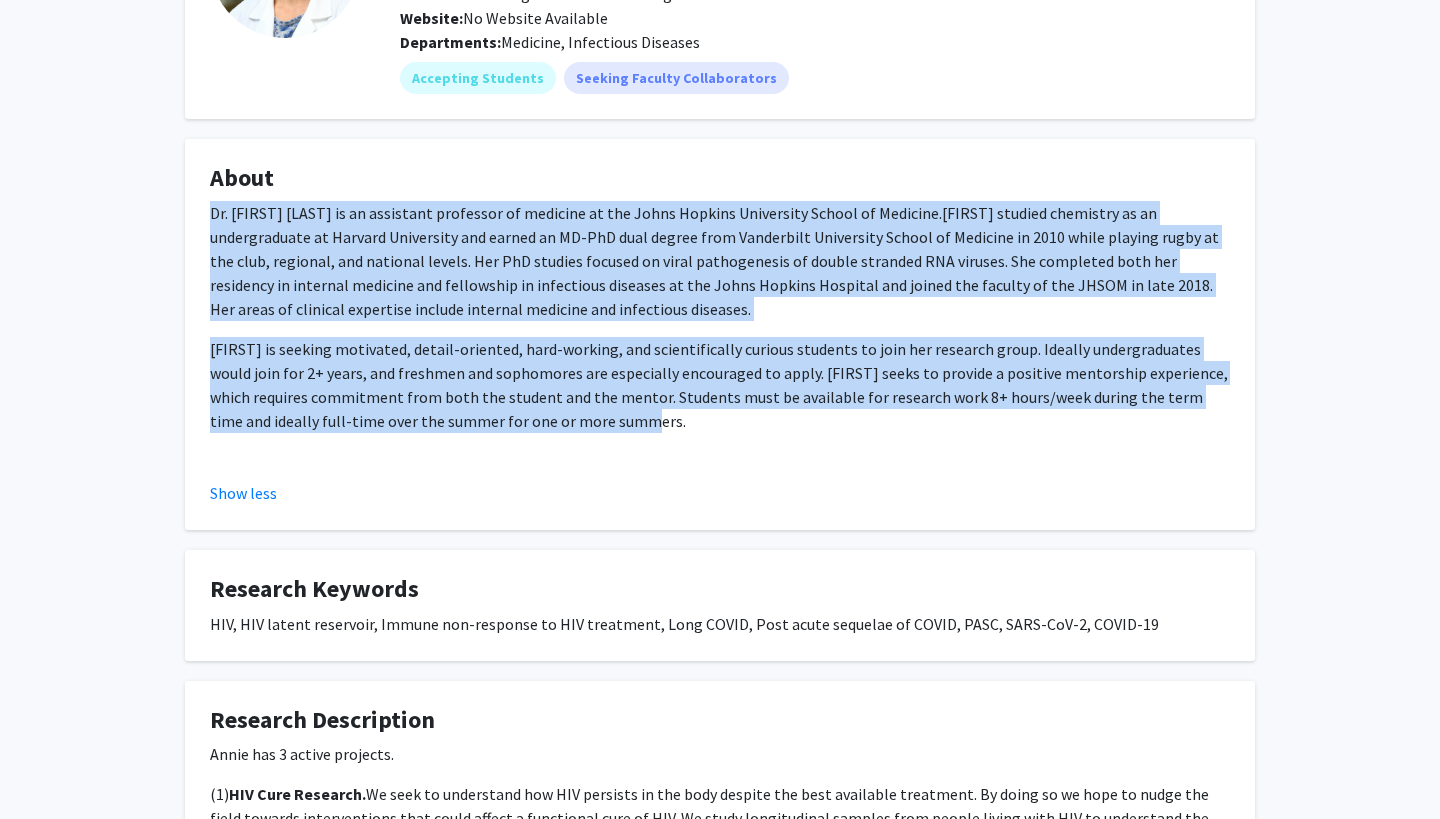 drag, startPoint x: 653, startPoint y: 428, endPoint x: 193, endPoint y: 210, distance: 509.04224 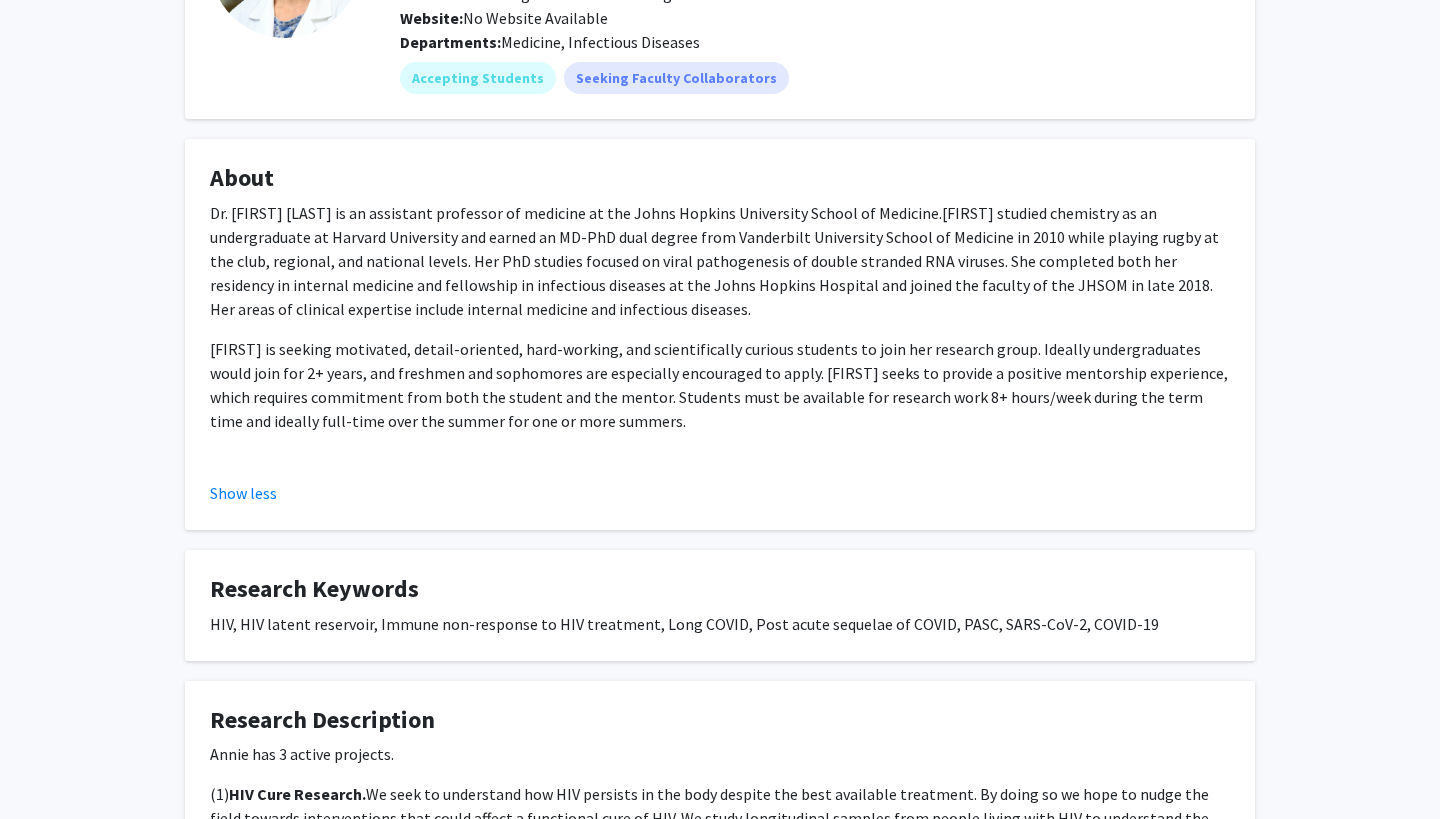 click on "[FIRST] is seeking motivated, detail-oriented, hard-working, and scientifically curious students to join her research group. Ideally undergraduates would join for 2+ years, and freshmen and sophomores are especially encouraged to apply. [FIRST] seeks to provide a positive mentorship experience, which requires commitment from both the student and the mentor. Students must be available for research work 8+ hours/week during the term time and ideally full-time over the summer for one or more summers." 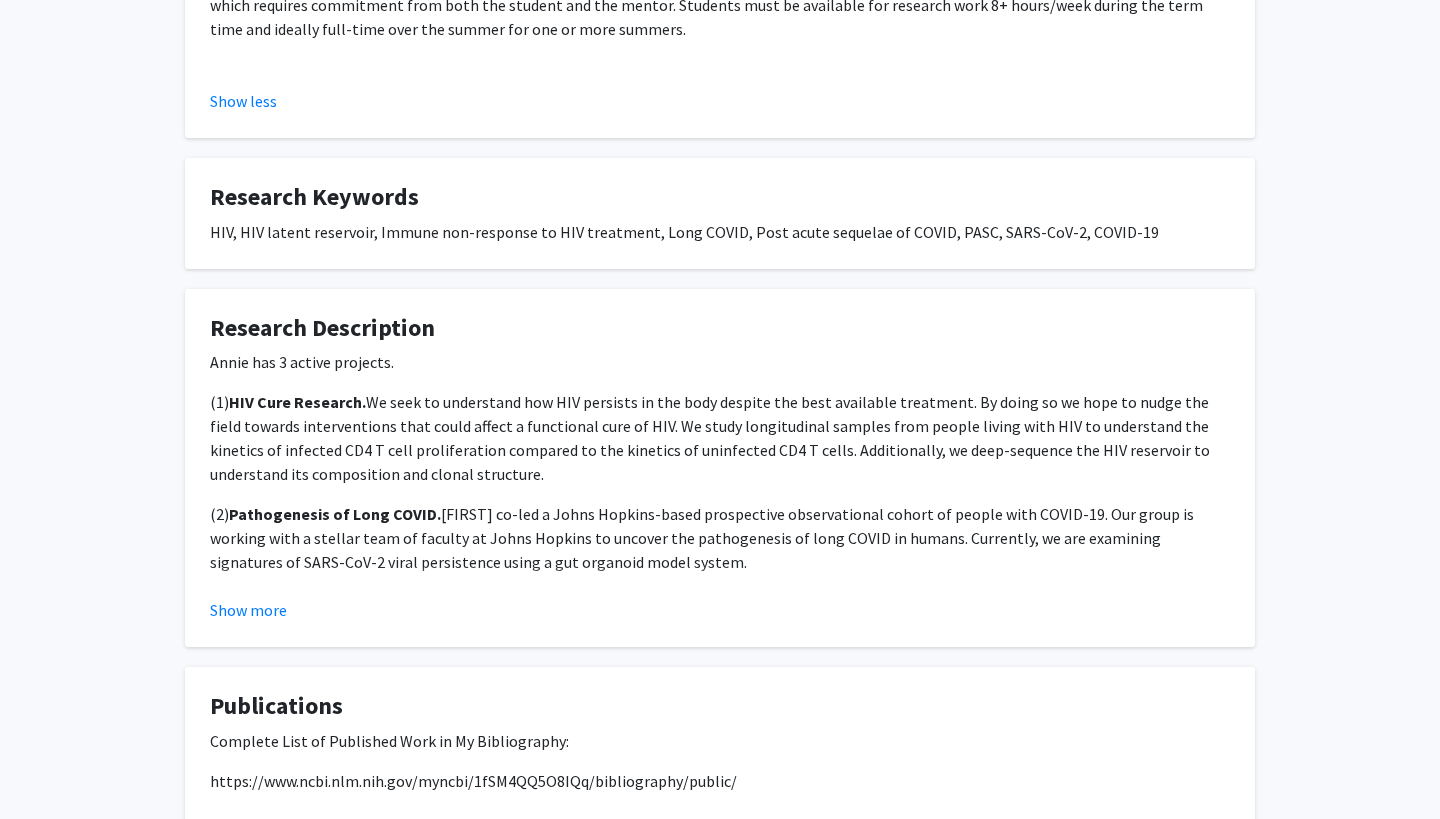 scroll, scrollTop: 760, scrollLeft: 0, axis: vertical 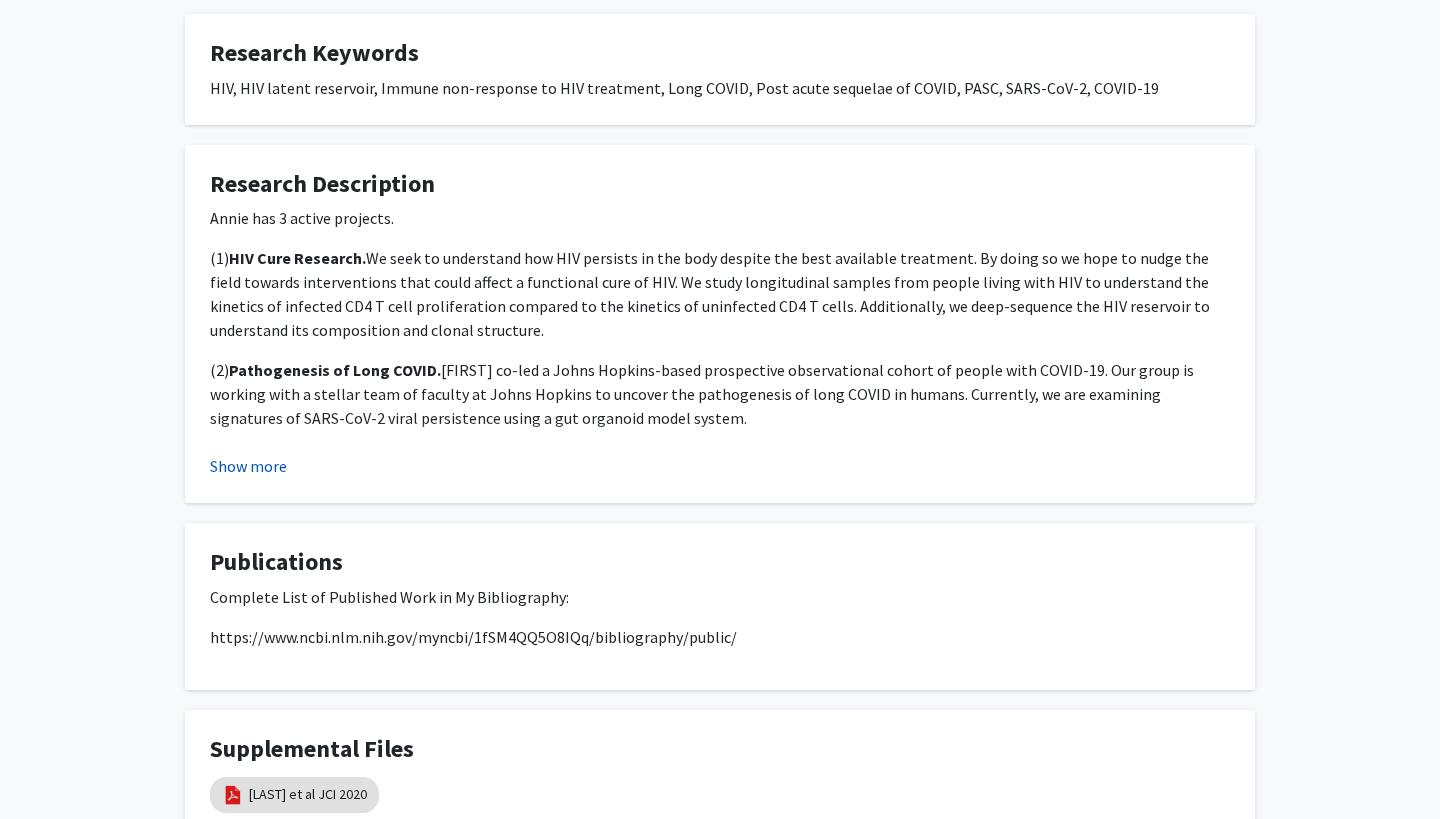 click on "Show more" 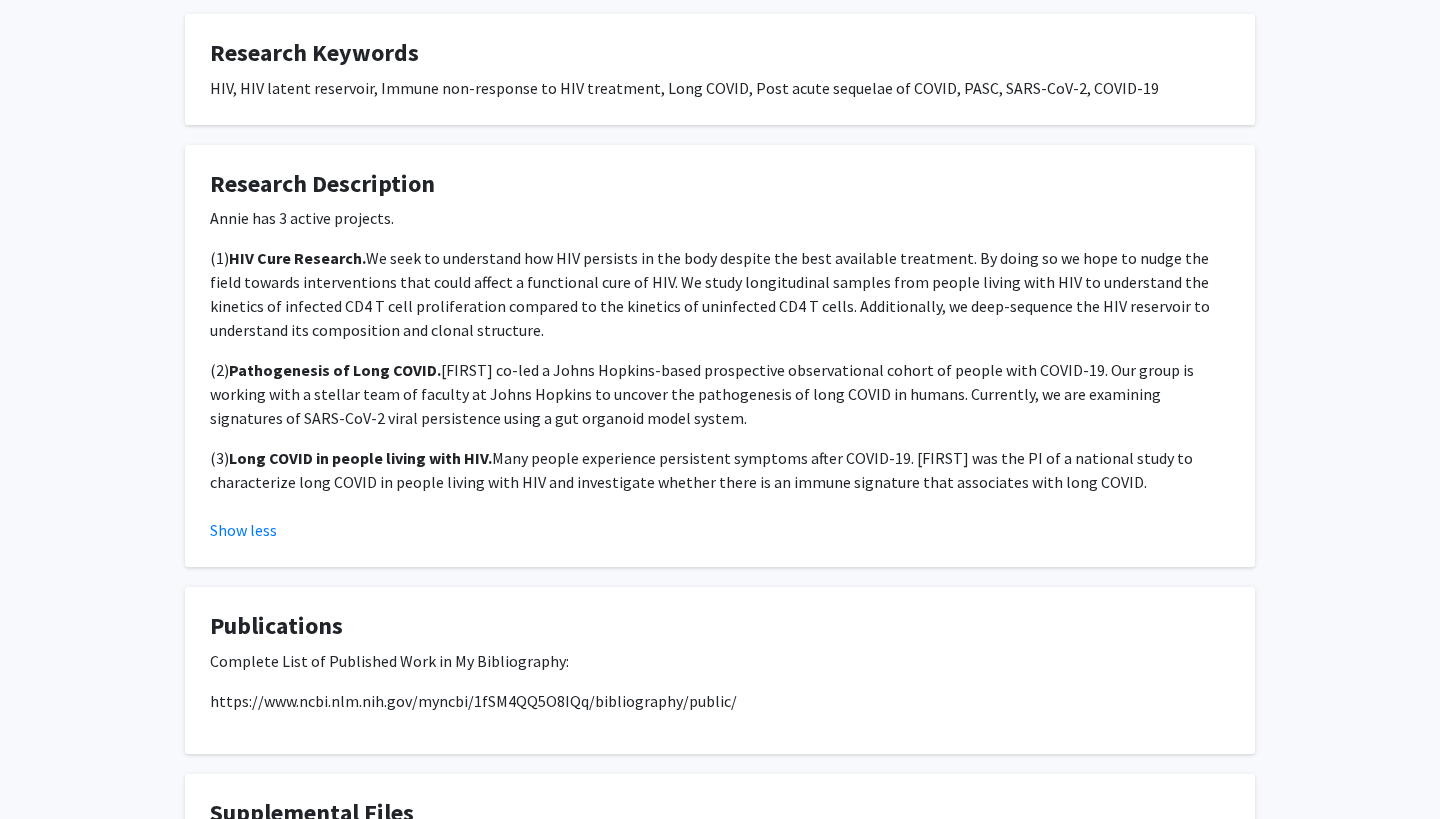 click on "(2)  Pathogenesis of Long COVID.  [FIRST] co-led a Johns Hopkins-based prospective observational cohort of people with COVID-19. Our group is working with a stellar team of faculty at Johns Hopkins to uncover the pathogenesis of long COVID in humans. Currently, we are examining signatures of SARS-CoV-2 viral persistence using a gut organoid model system." 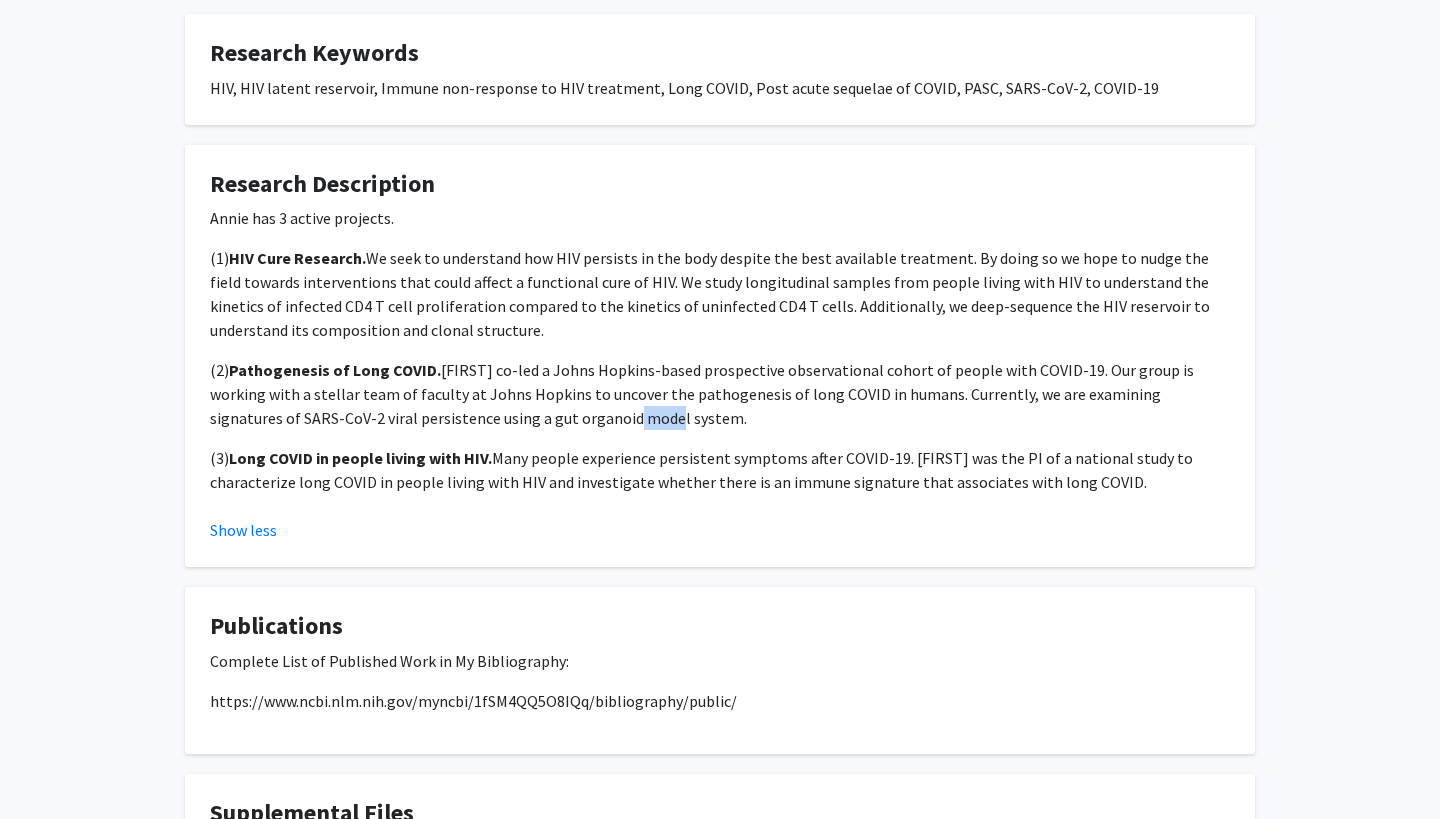 click on "(2)  Pathogenesis of Long COVID.  [FIRST] co-led a Johns Hopkins-based prospective observational cohort of people with COVID-19. Our group is working with a stellar team of faculty at Johns Hopkins to uncover the pathogenesis of long COVID in humans. Currently, we are examining signatures of SARS-CoV-2 viral persistence using a gut organoid model system." 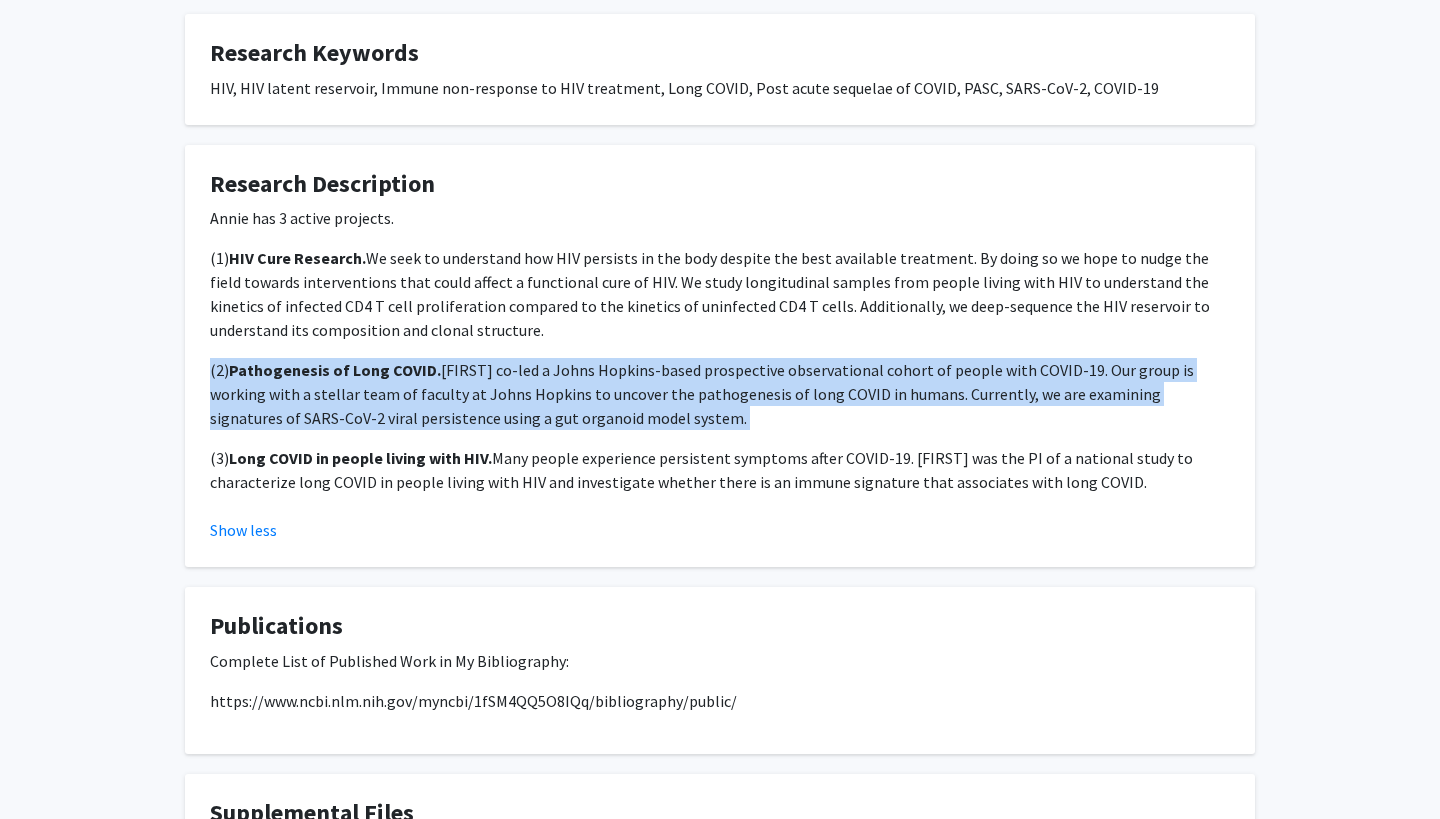 click on "(2)  Pathogenesis of Long COVID.  [FIRST] co-led a Johns Hopkins-based prospective observational cohort of people with COVID-19. Our group is working with a stellar team of faculty at Johns Hopkins to uncover the pathogenesis of long COVID in humans. Currently, we are examining signatures of SARS-CoV-2 viral persistence using a gut organoid model system." 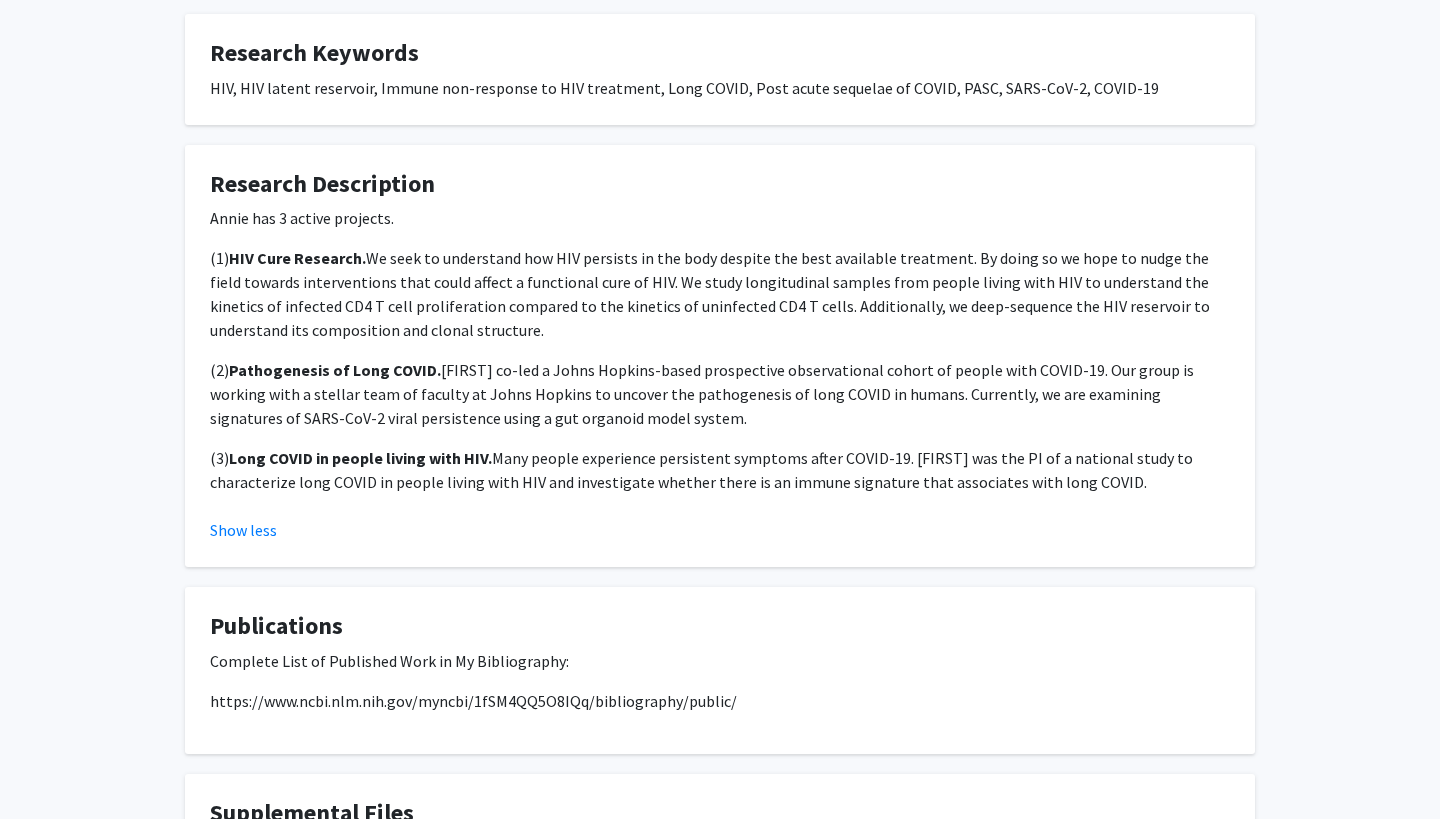 click on "(3)	 Long COVID in people living with HIV.  Many people experience persistent symptoms after COVID-19. [FIRST] was the PI of a national study to characterize long COVID in people living with HIV and investigate whether there is an immune signature that associates with long COVID." 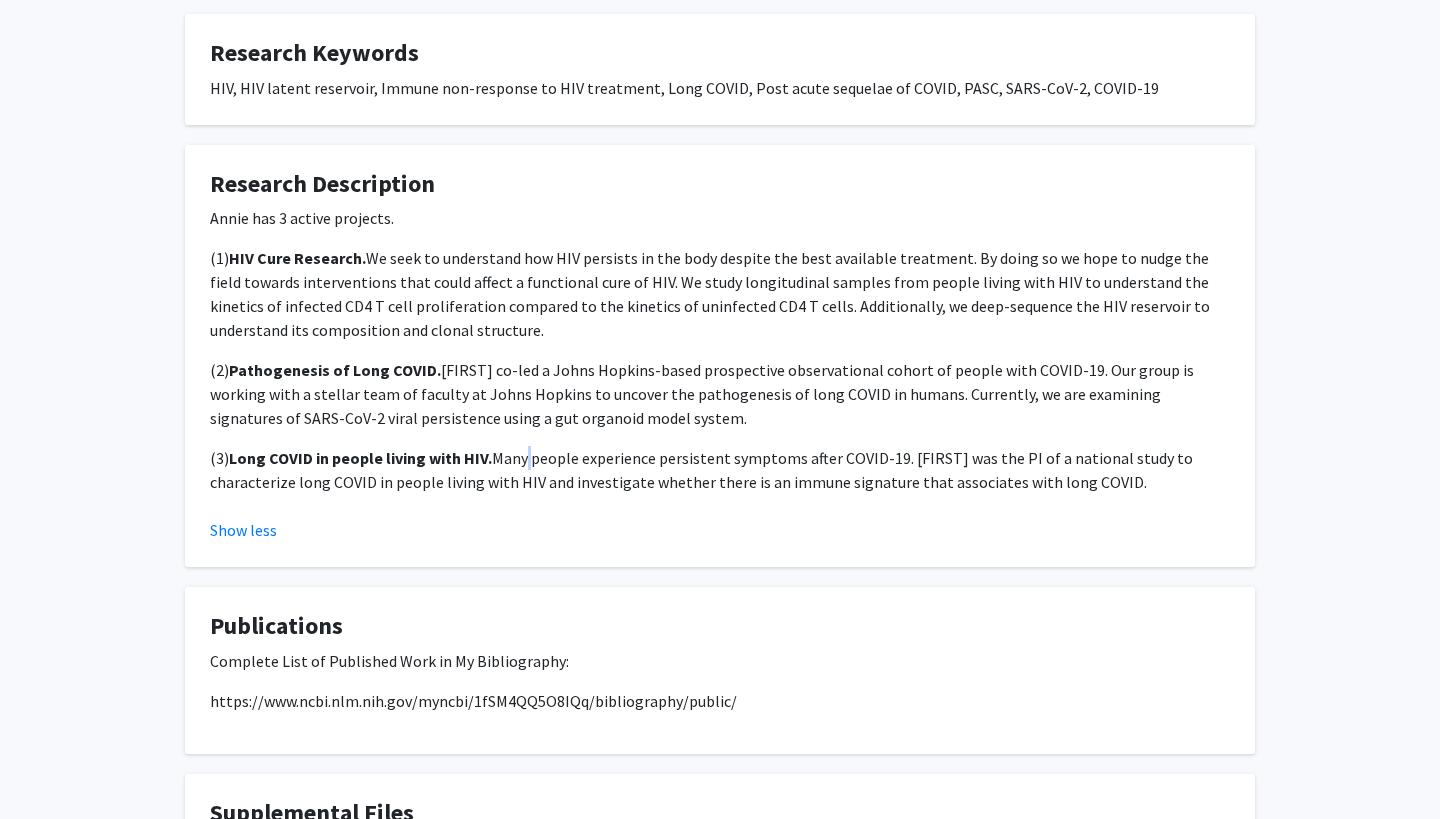 click on "(3)	 Long COVID in people living with HIV.  Many people experience persistent symptoms after COVID-19. [FIRST] was the PI of a national study to characterize long COVID in people living with HIV and investigate whether there is an immune signature that associates with long COVID." 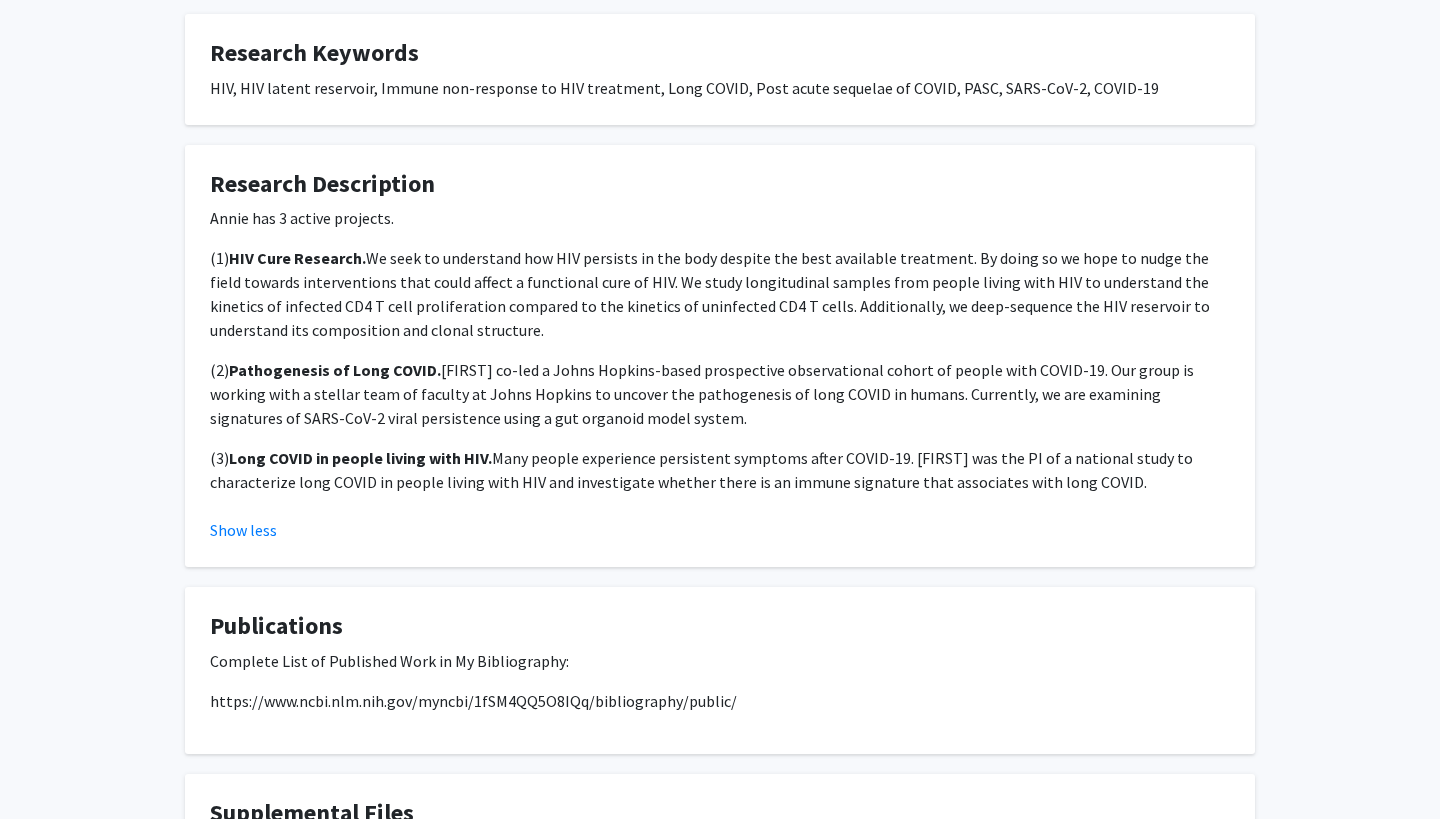 click on "Publications" 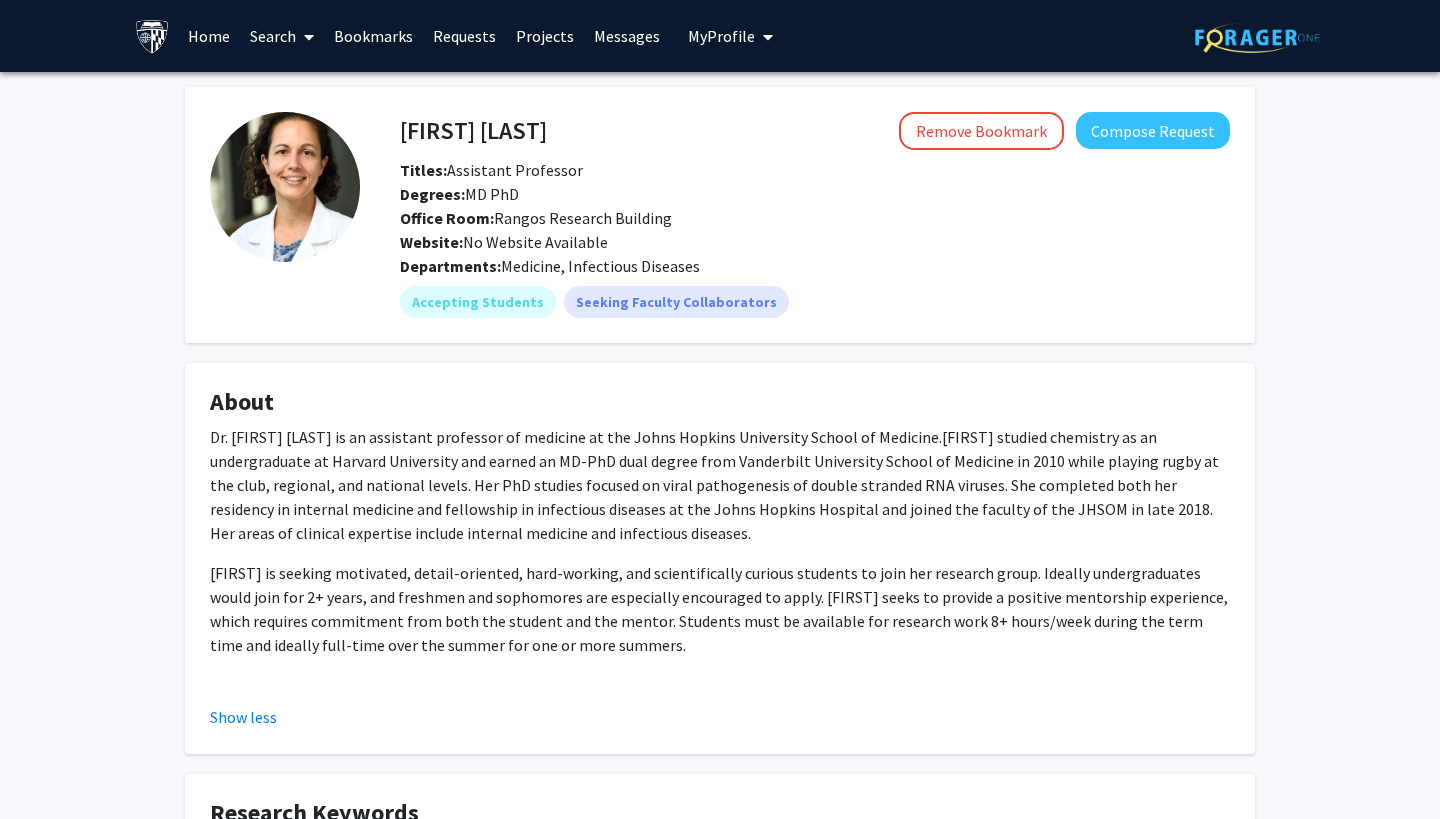 scroll, scrollTop: 0, scrollLeft: 0, axis: both 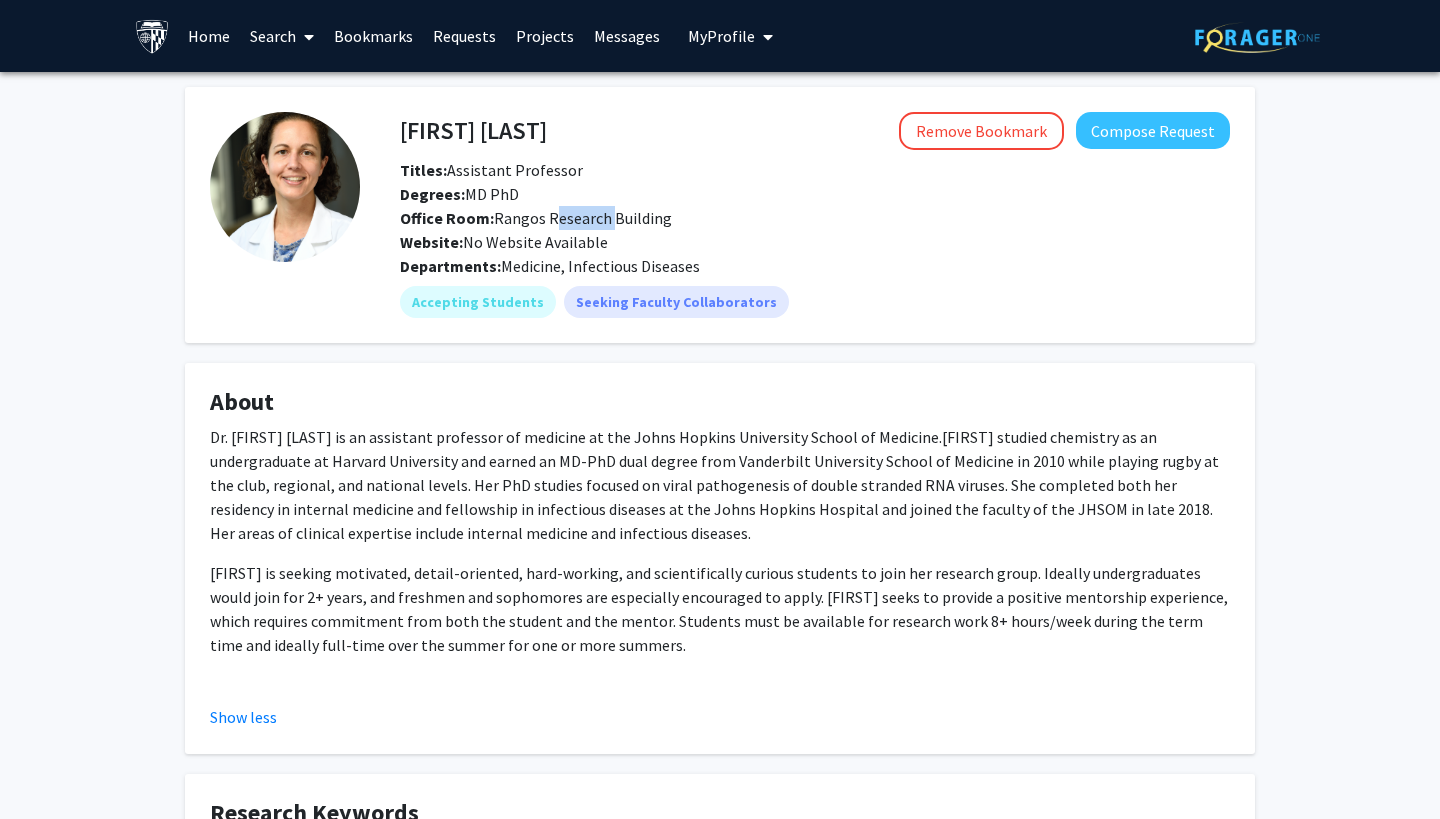click on "Office Room:   Rangos Research Building" 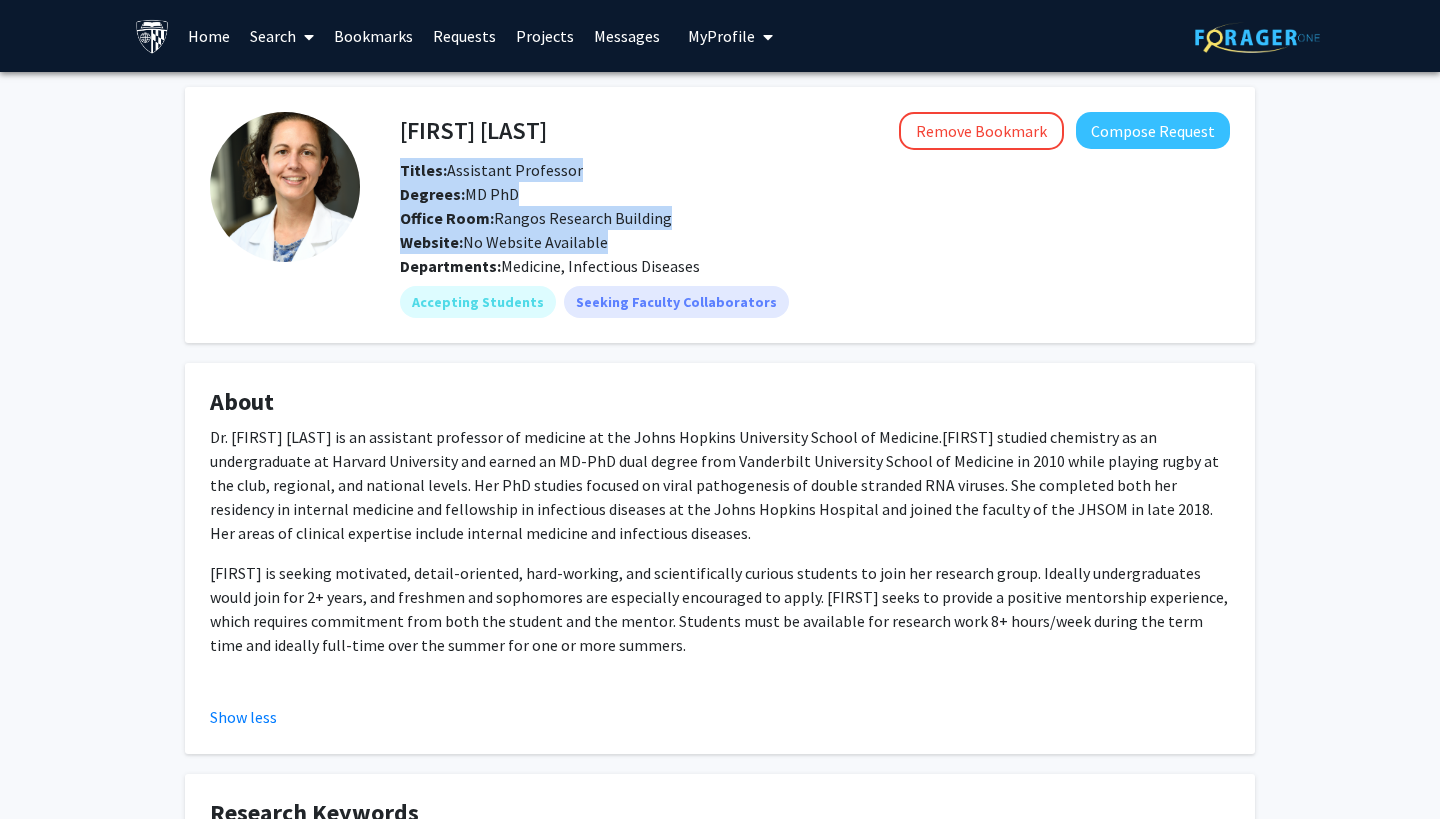 click on "Office Room:   Rangos Research Building" 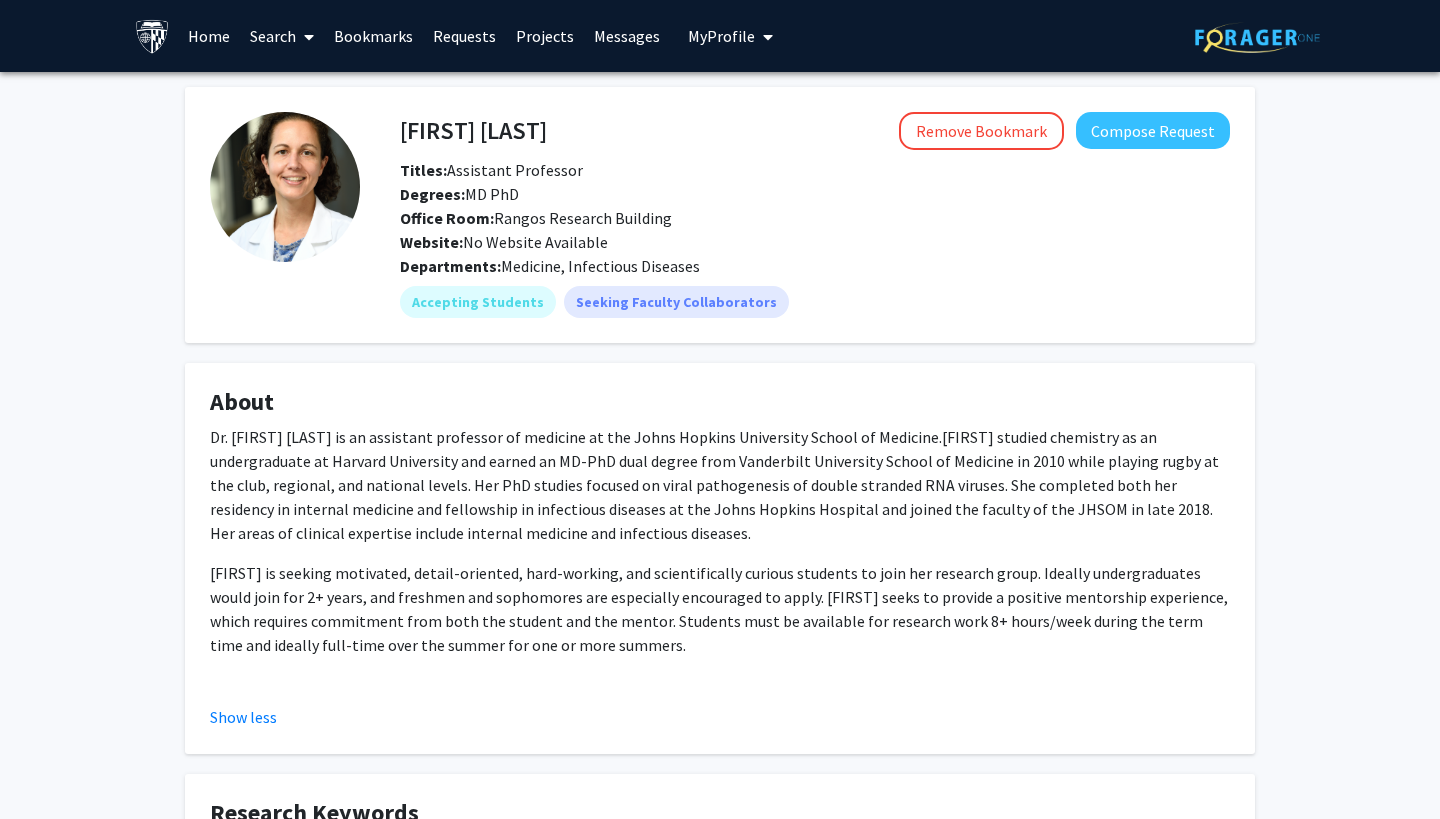 click on "Office Room:   Rangos Research Building" 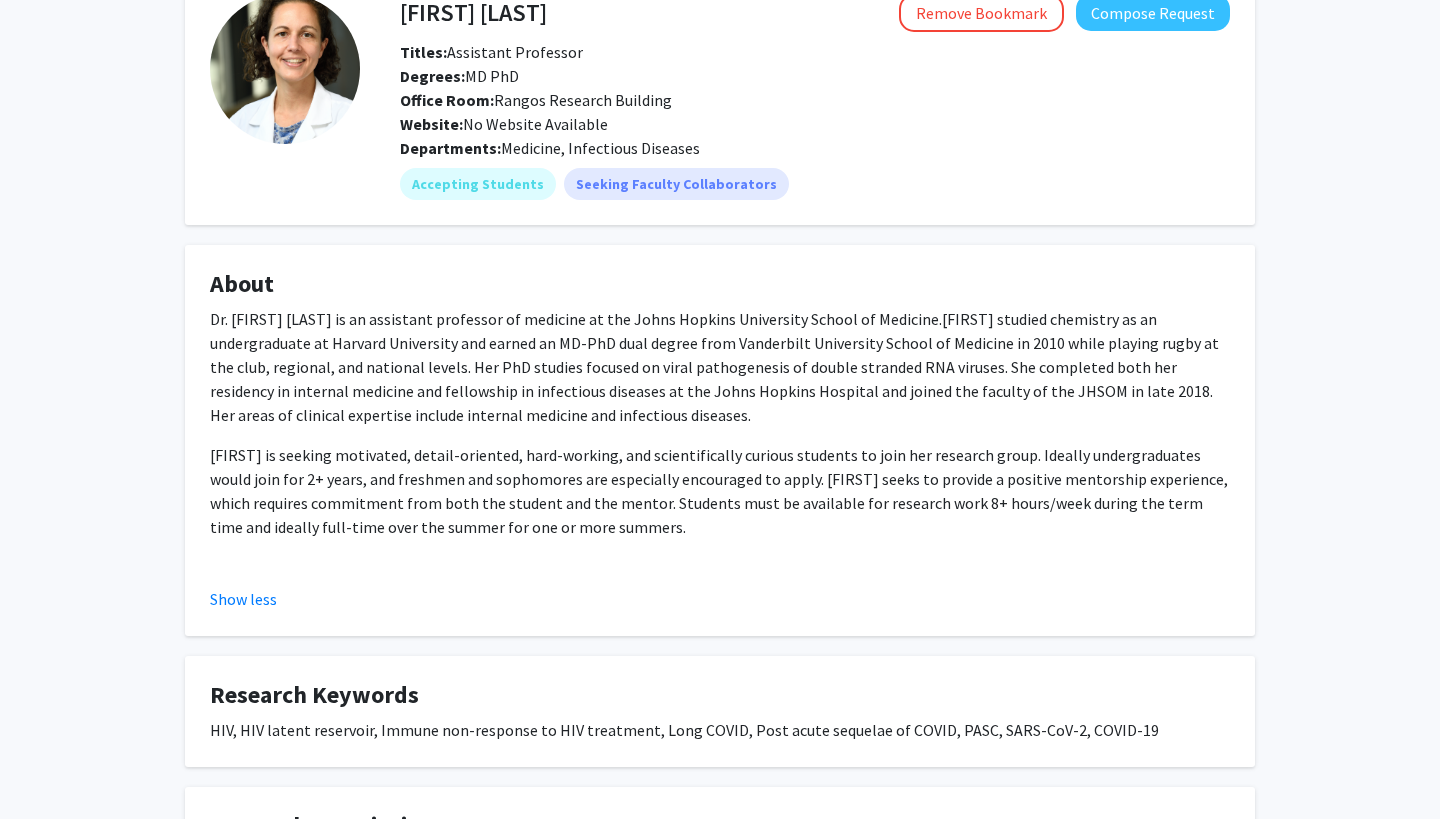 scroll, scrollTop: 153, scrollLeft: 0, axis: vertical 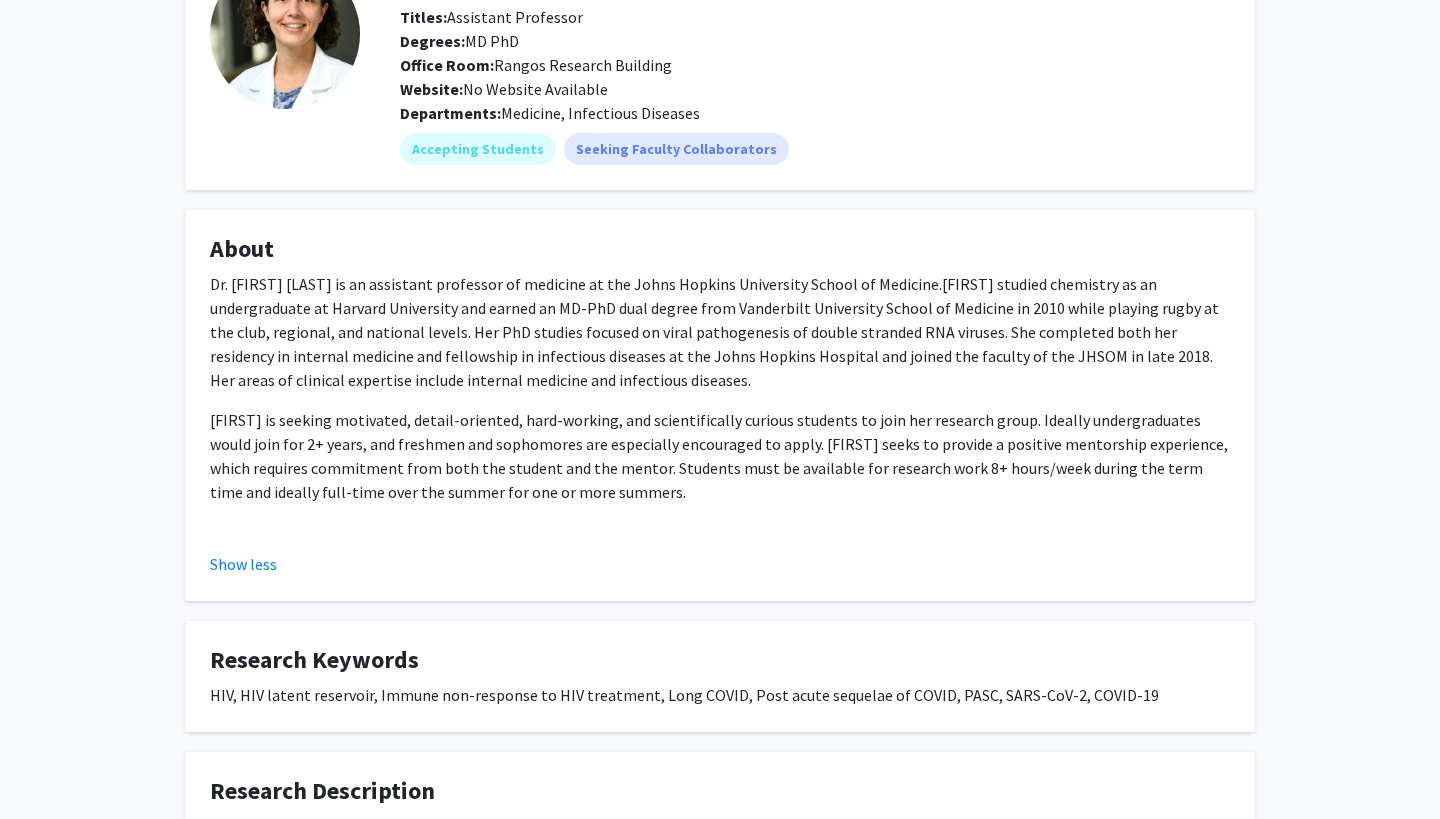 click on "Dr. [FIRST] [LAST] is an assistant professor of medicine at the Johns Hopkins University School of Medicine.  [FIRST] studied chemistry as an undergraduate at Harvard University and earned an MD-PhD dual degree from Vanderbilt University School of Medicine in 2010 while playing rugby at the club, regional, and national levels. Her PhD studies focused on viral pathogenesis of double stranded RNA viruses. She completed both her residency in internal medicine and fellowship in infectious diseases at the Johns Hopkins Hospital and joined the faculty of the JHSOM in late 2018. Her areas of clinical expertise include internal medicine and infectious diseases." 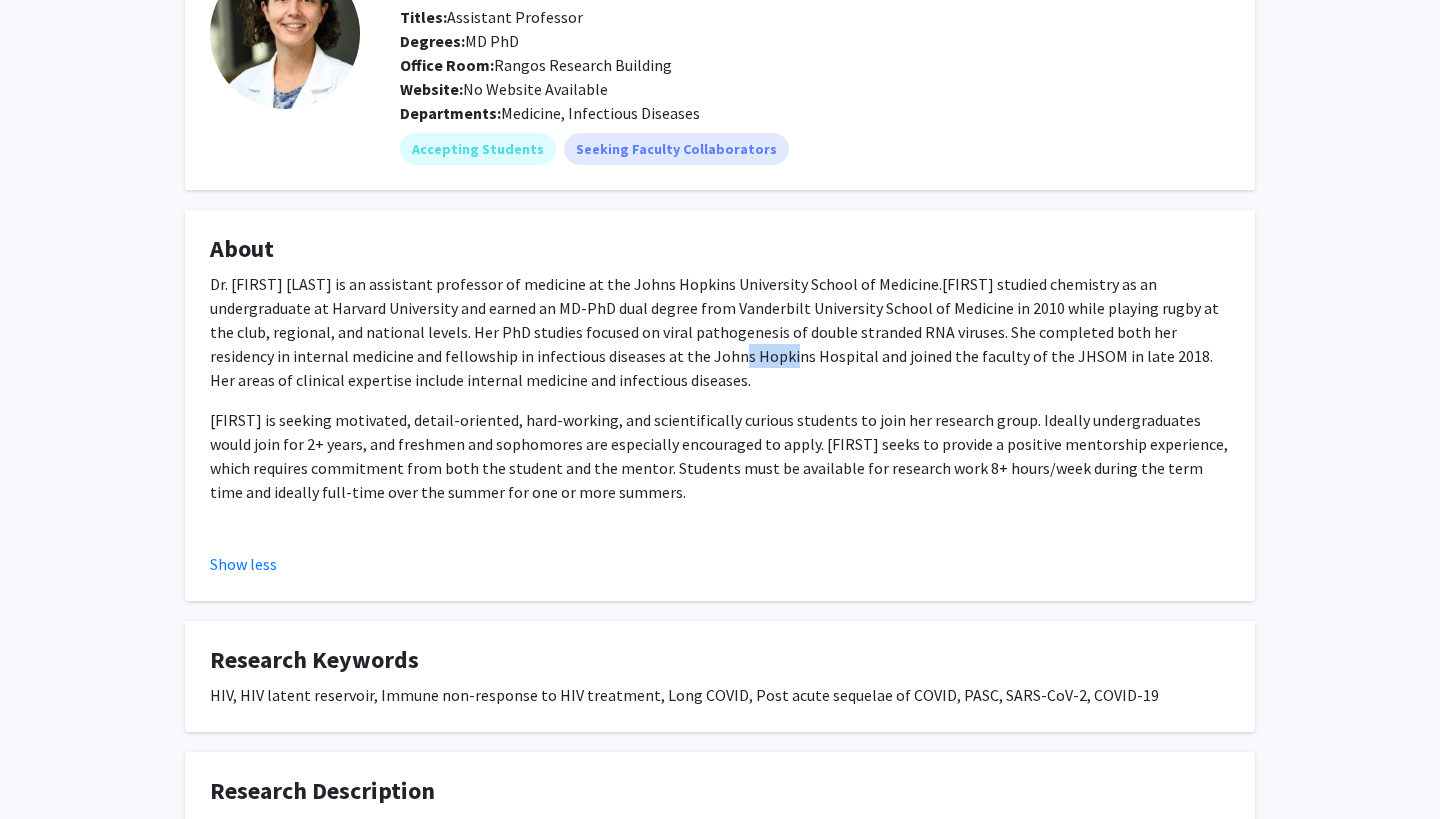 click on "Dr. [FIRST] [LAST] is an assistant professor of medicine at the Johns Hopkins University School of Medicine.  [FIRST] studied chemistry as an undergraduate at Harvard University and earned an MD-PhD dual degree from Vanderbilt University School of Medicine in 2010 while playing rugby at the club, regional, and national levels. Her PhD studies focused on viral pathogenesis of double stranded RNA viruses. She completed both her residency in internal medicine and fellowship in infectious diseases at the Johns Hopkins Hospital and joined the faculty of the JHSOM in late 2018. Her areas of clinical expertise include internal medicine and infectious diseases." 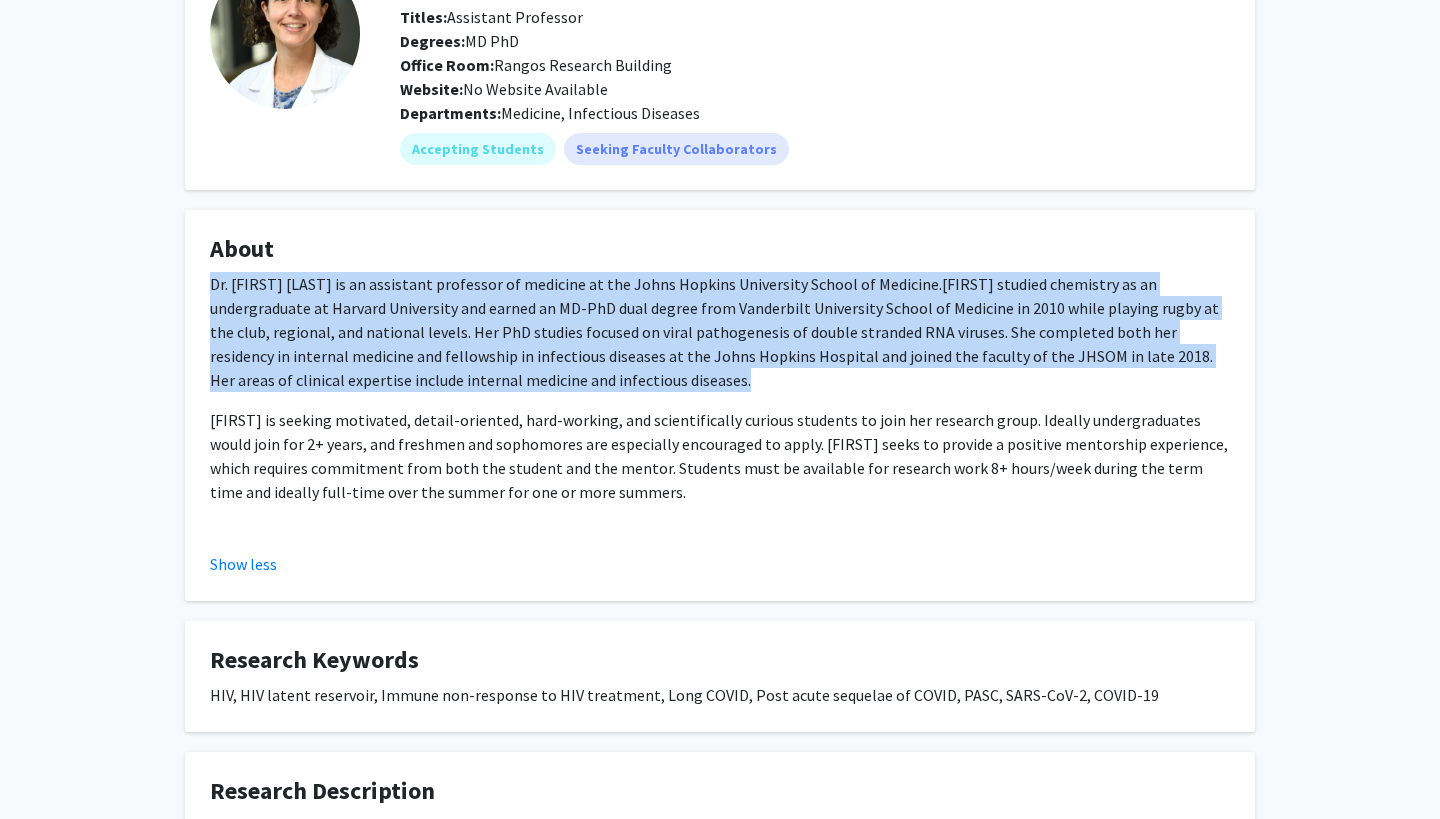 click on "Dr. [FIRST] [LAST] is an assistant professor of medicine at the Johns Hopkins University School of Medicine.  [FIRST] studied chemistry as an undergraduate at Harvard University and earned an MD-PhD dual degree from Vanderbilt University School of Medicine in 2010 while playing rugby at the club, regional, and national levels. Her PhD studies focused on viral pathogenesis of double stranded RNA viruses. She completed both her residency in internal medicine and fellowship in infectious diseases at the Johns Hopkins Hospital and joined the faculty of the JHSOM in late 2018. Her areas of clinical expertise include internal medicine and infectious diseases." 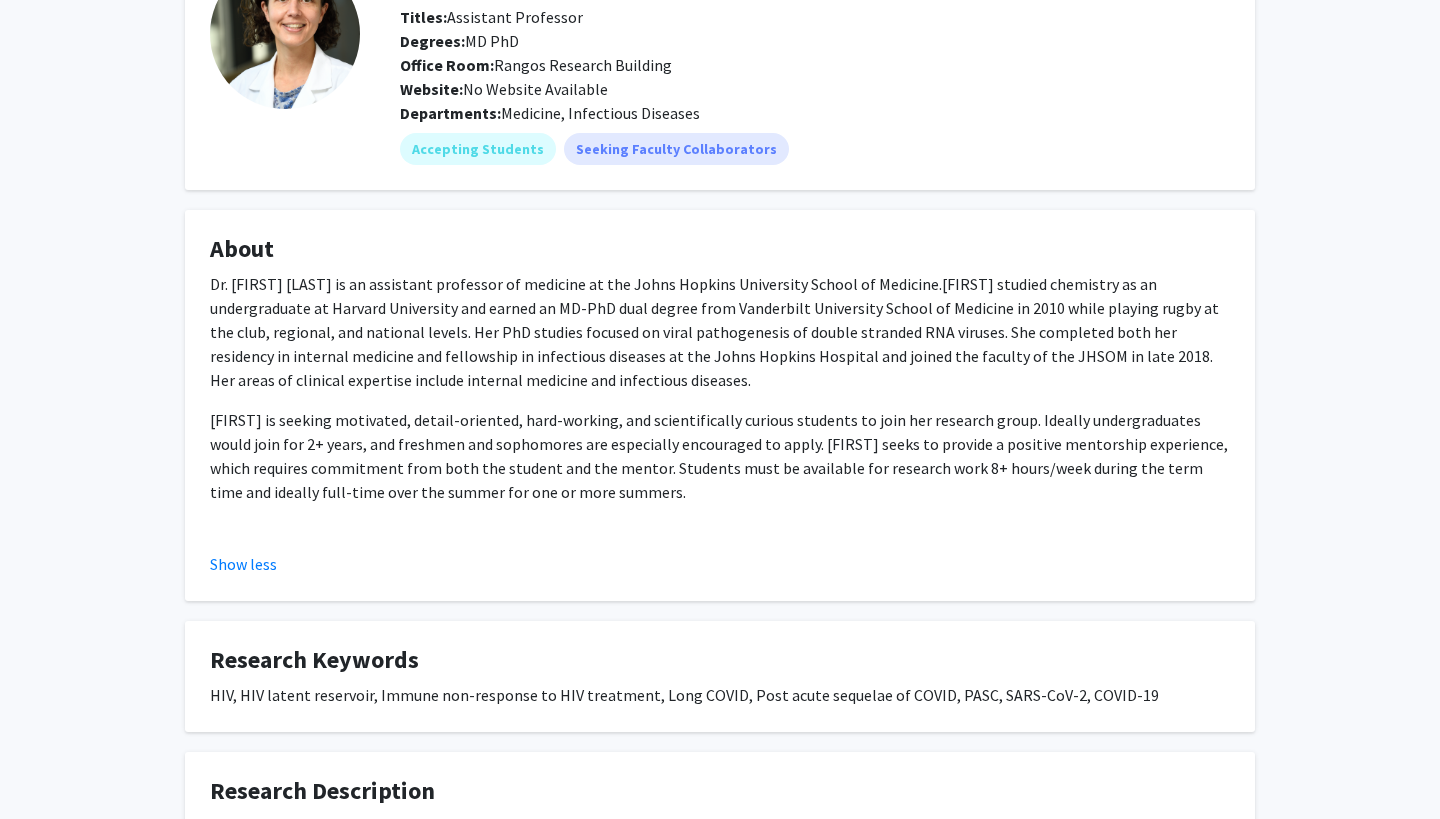 click on "[FIRST] is seeking motivated, detail-oriented, hard-working, and scientifically curious students to join her research group. Ideally undergraduates would join for 2+ years, and freshmen and sophomores are especially encouraged to apply. [FIRST] seeks to provide a positive mentorship experience, which requires commitment from both the student and the mentor. Students must be available for research work 8+ hours/week during the term time and ideally full-time over the summer for one or more summers." 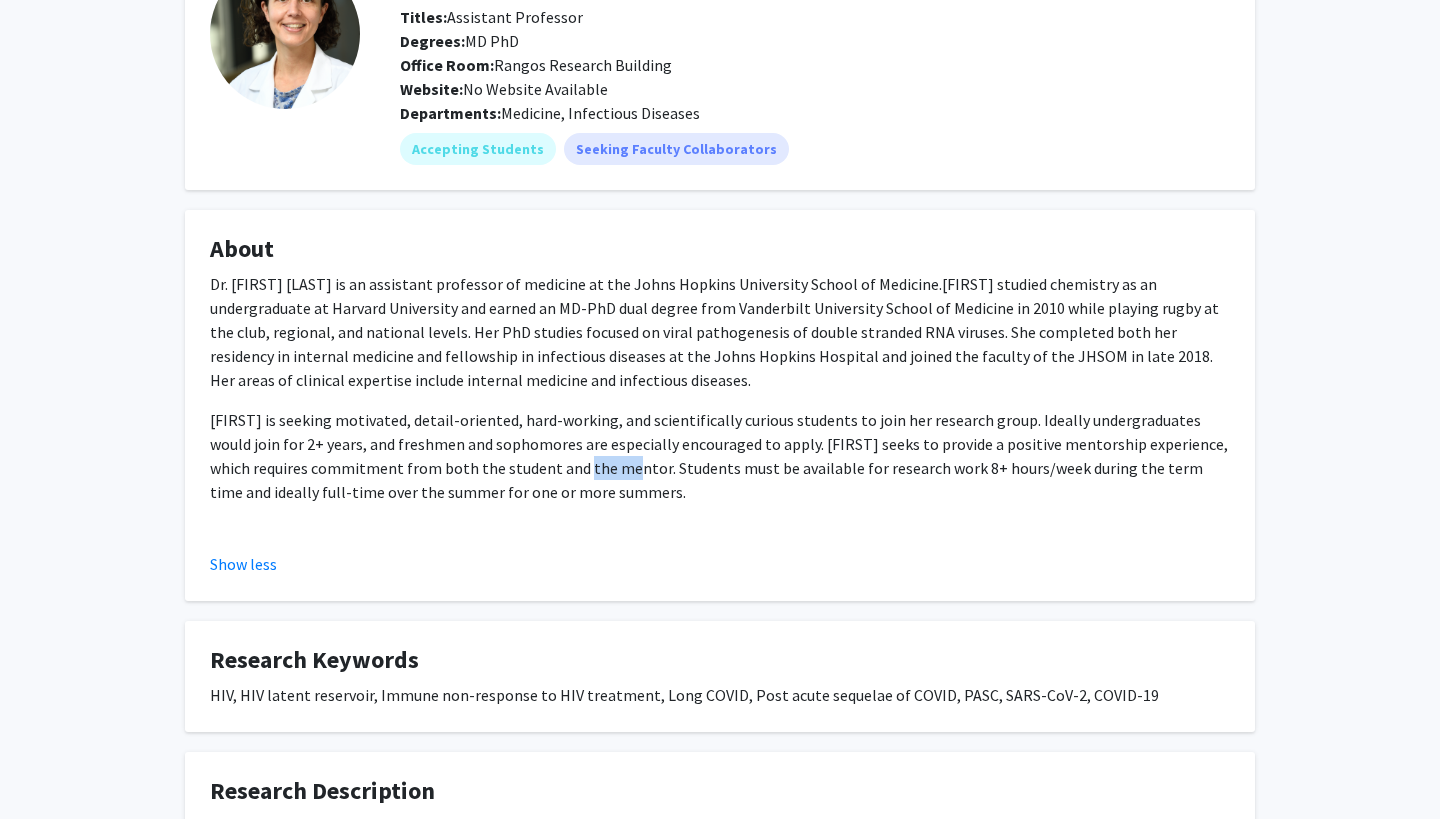 click on "[FIRST] is seeking motivated, detail-oriented, hard-working, and scientifically curious students to join her research group. Ideally undergraduates would join for 2+ years, and freshmen and sophomores are especially encouraged to apply. [FIRST] seeks to provide a positive mentorship experience, which requires commitment from both the student and the mentor. Students must be available for research work 8+ hours/week during the term time and ideally full-time over the summer for one or more summers." 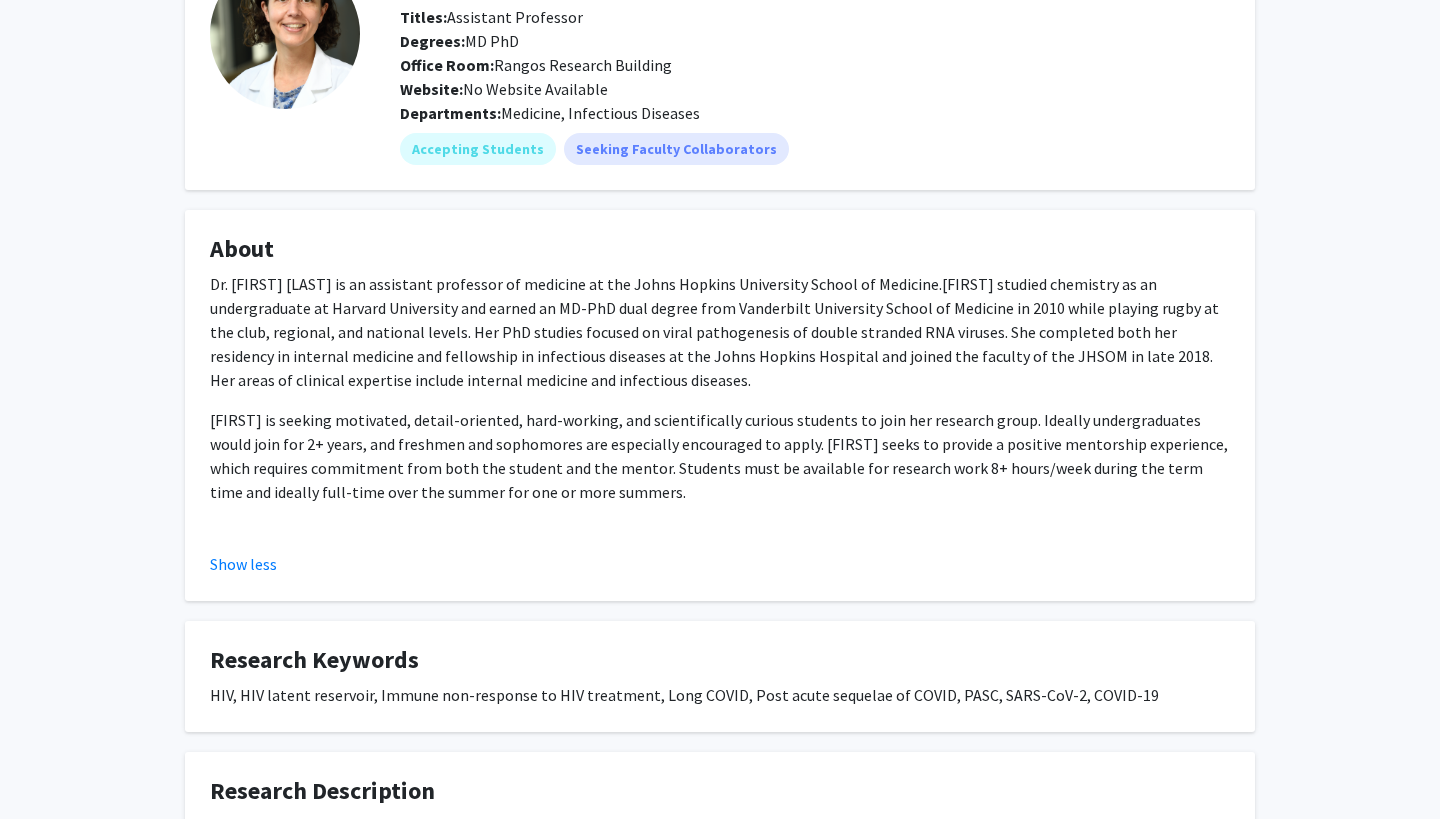 click on "[FIRST] is seeking motivated, detail-oriented, hard-working, and scientifically curious students to join her research group. Ideally undergraduates would join for 2+ years, and freshmen and sophomores are especially encouraged to apply. [FIRST] seeks to provide a positive mentorship experience, which requires commitment from both the student and the mentor. Students must be available for research work 8+ hours/week during the term time and ideally full-time over the summer for one or more summers." 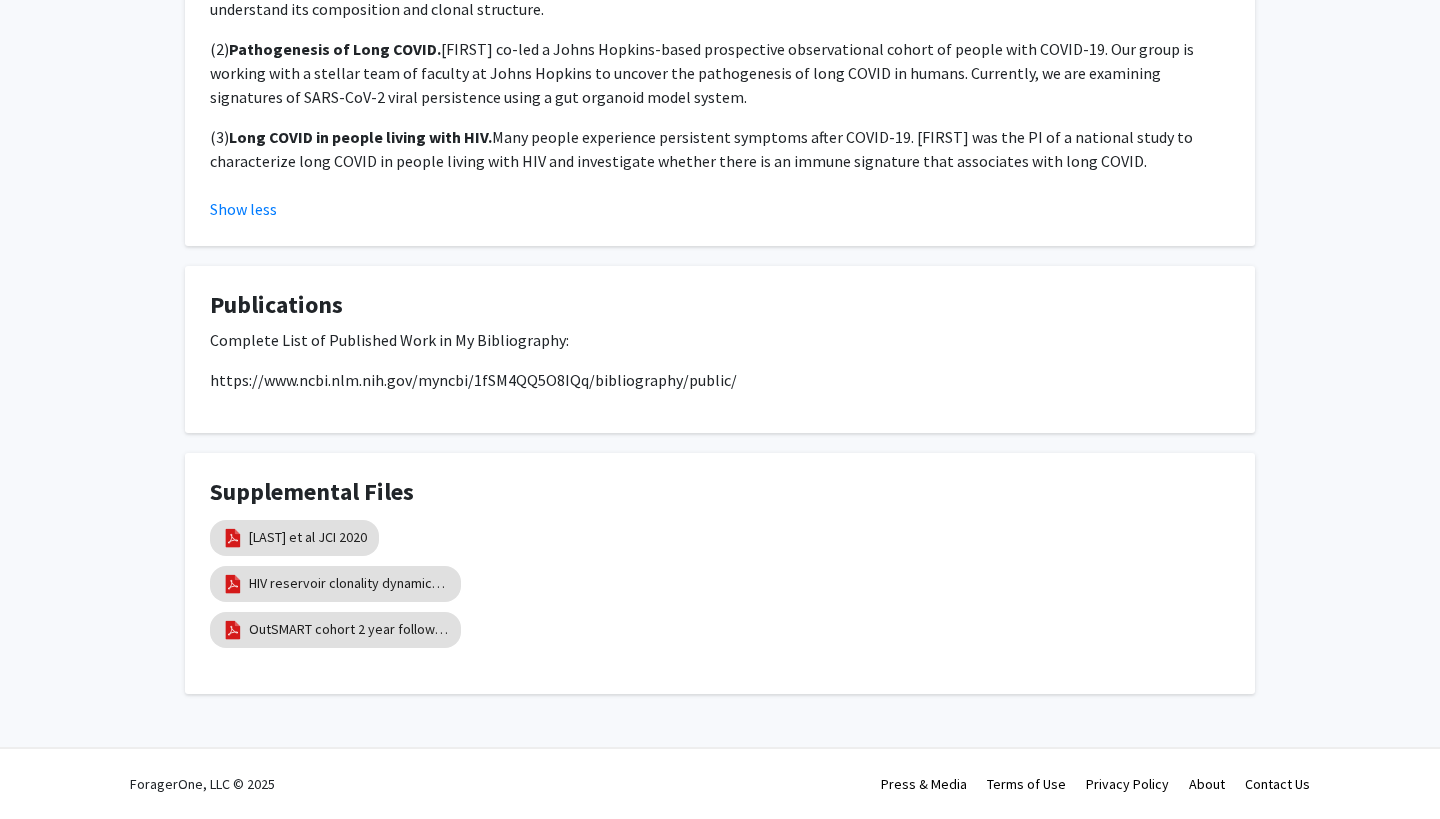 scroll, scrollTop: 1080, scrollLeft: 0, axis: vertical 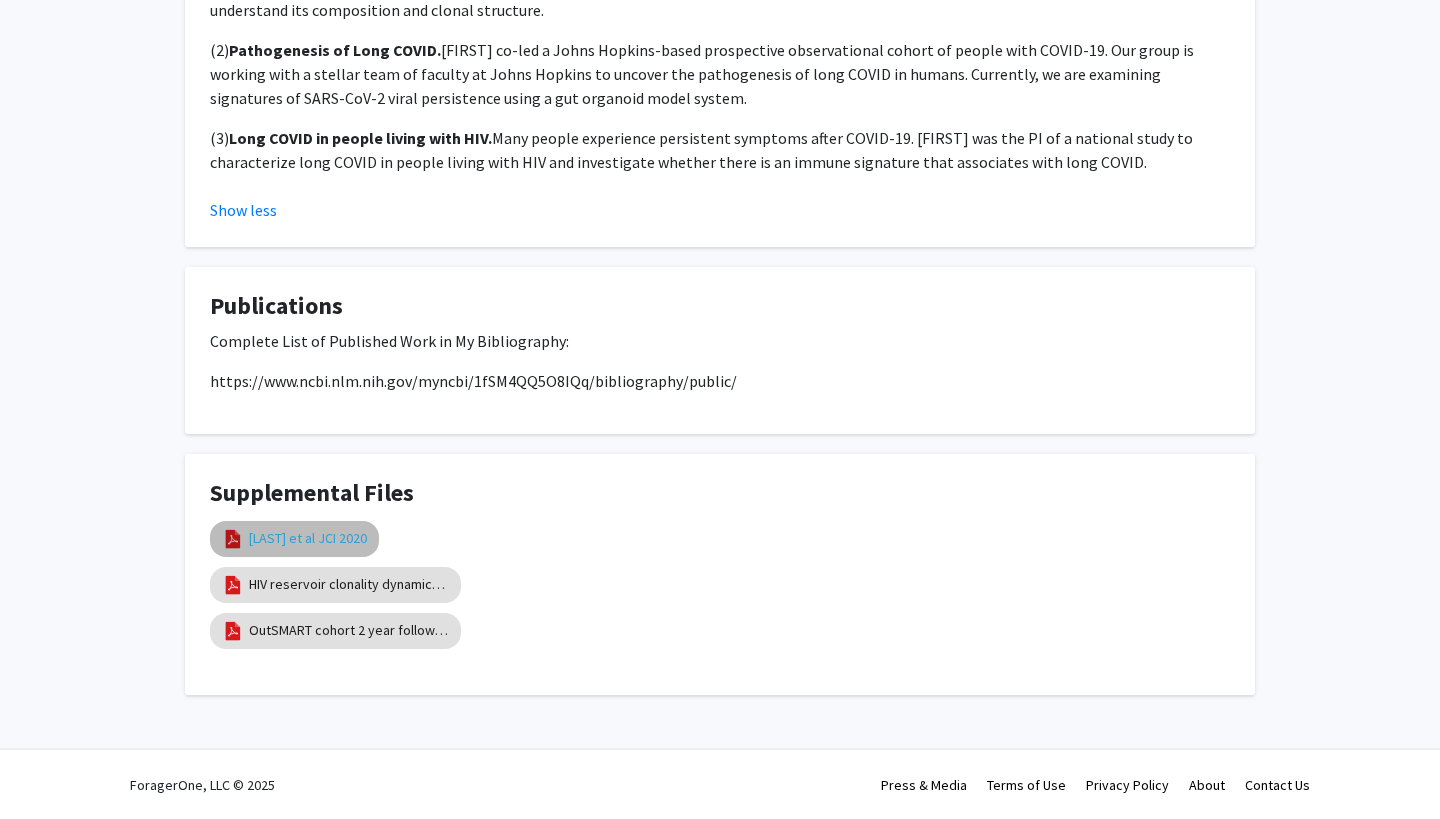 click on "[LAST] et al JCI 2020" at bounding box center (308, 538) 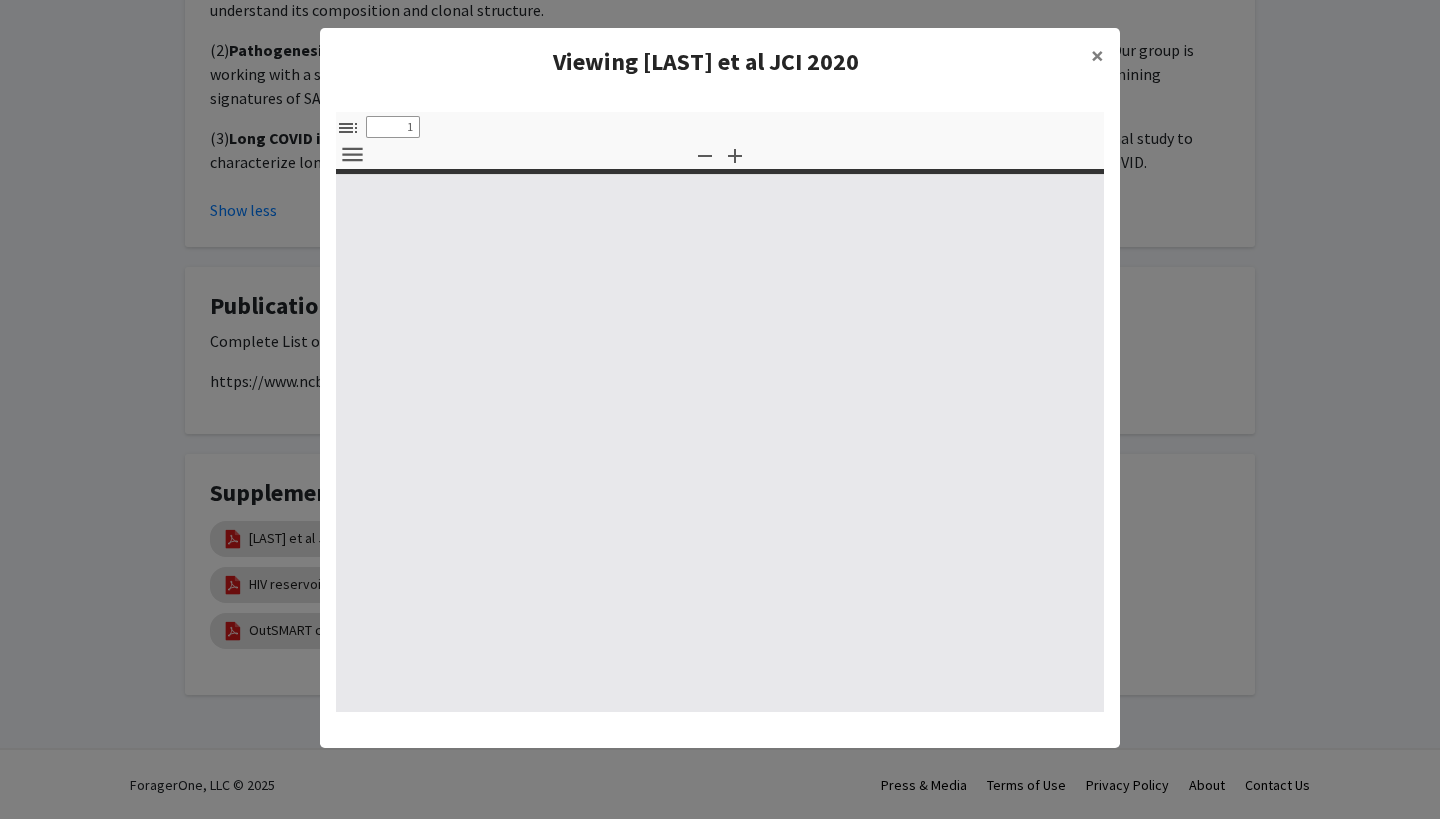 select on "custom" 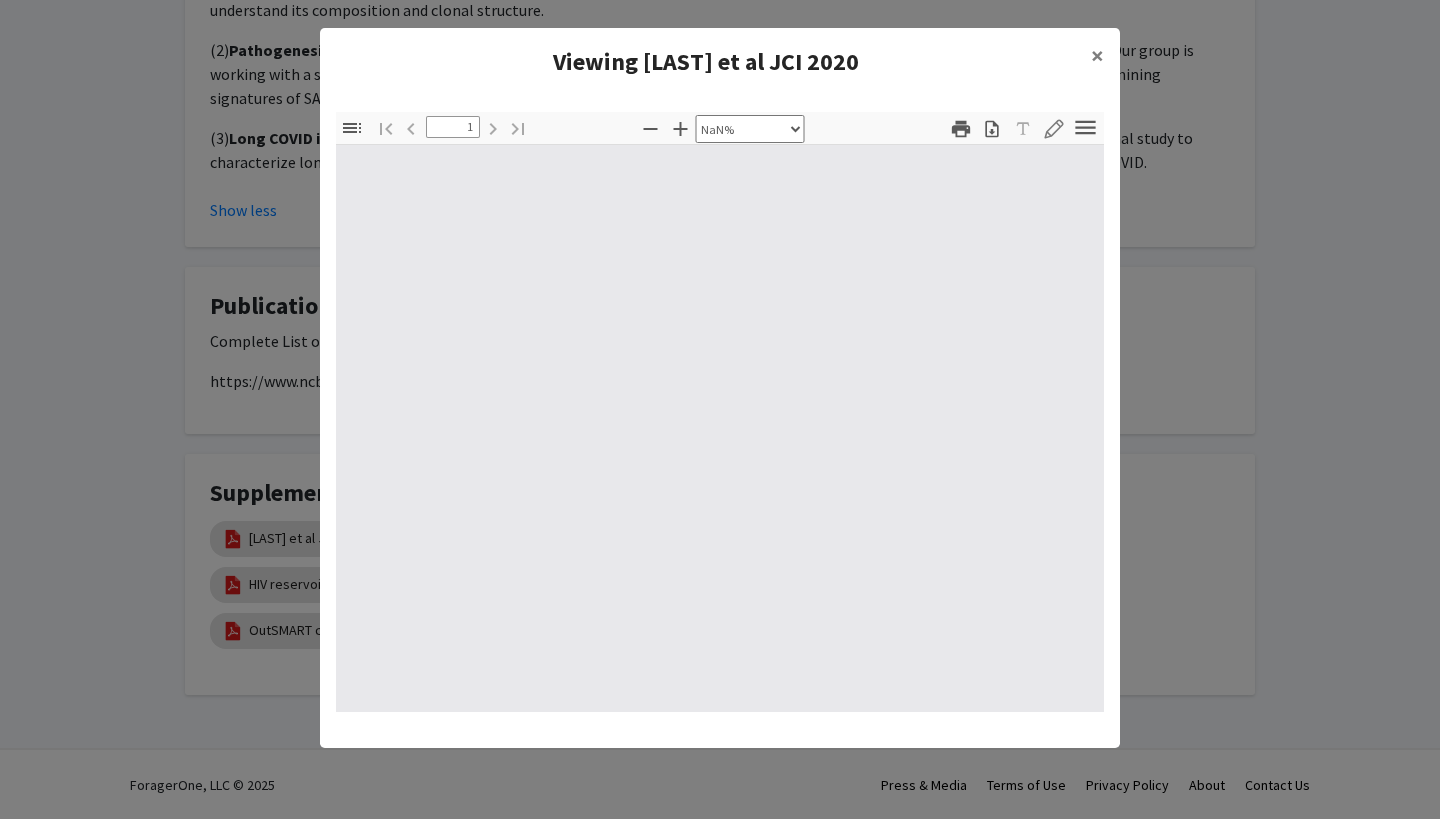 type on "0" 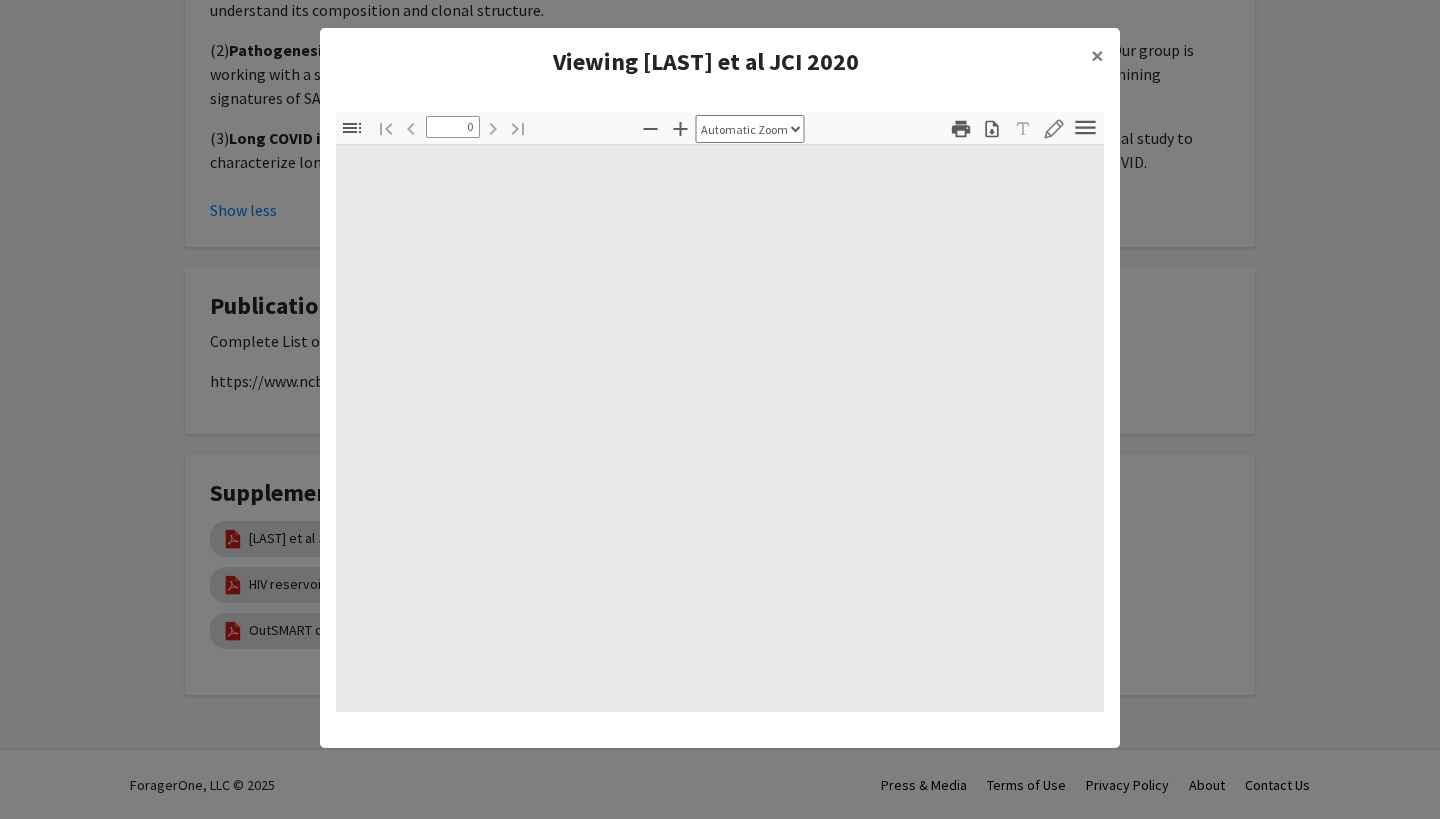 select on "custom" 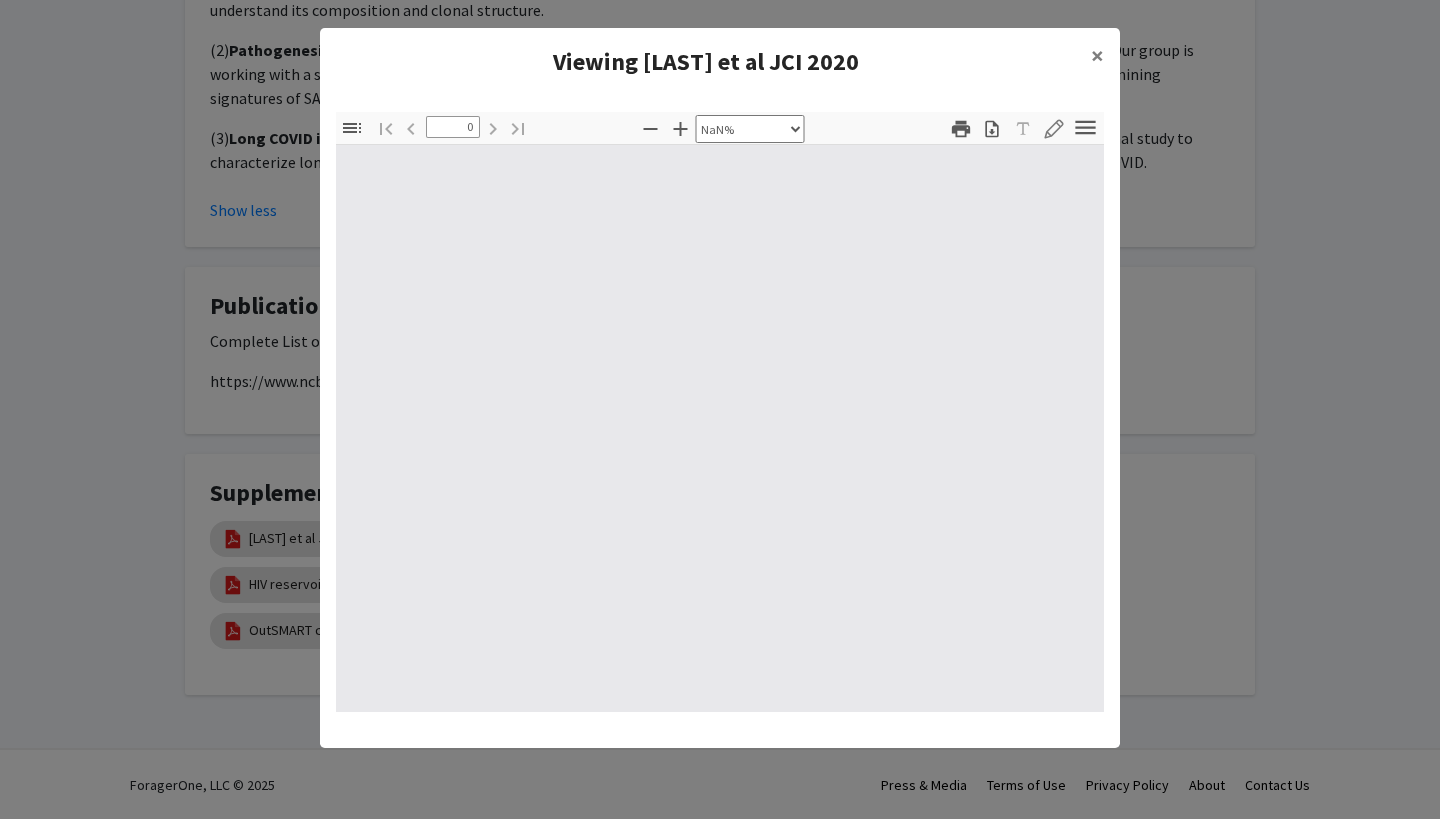 type on "1" 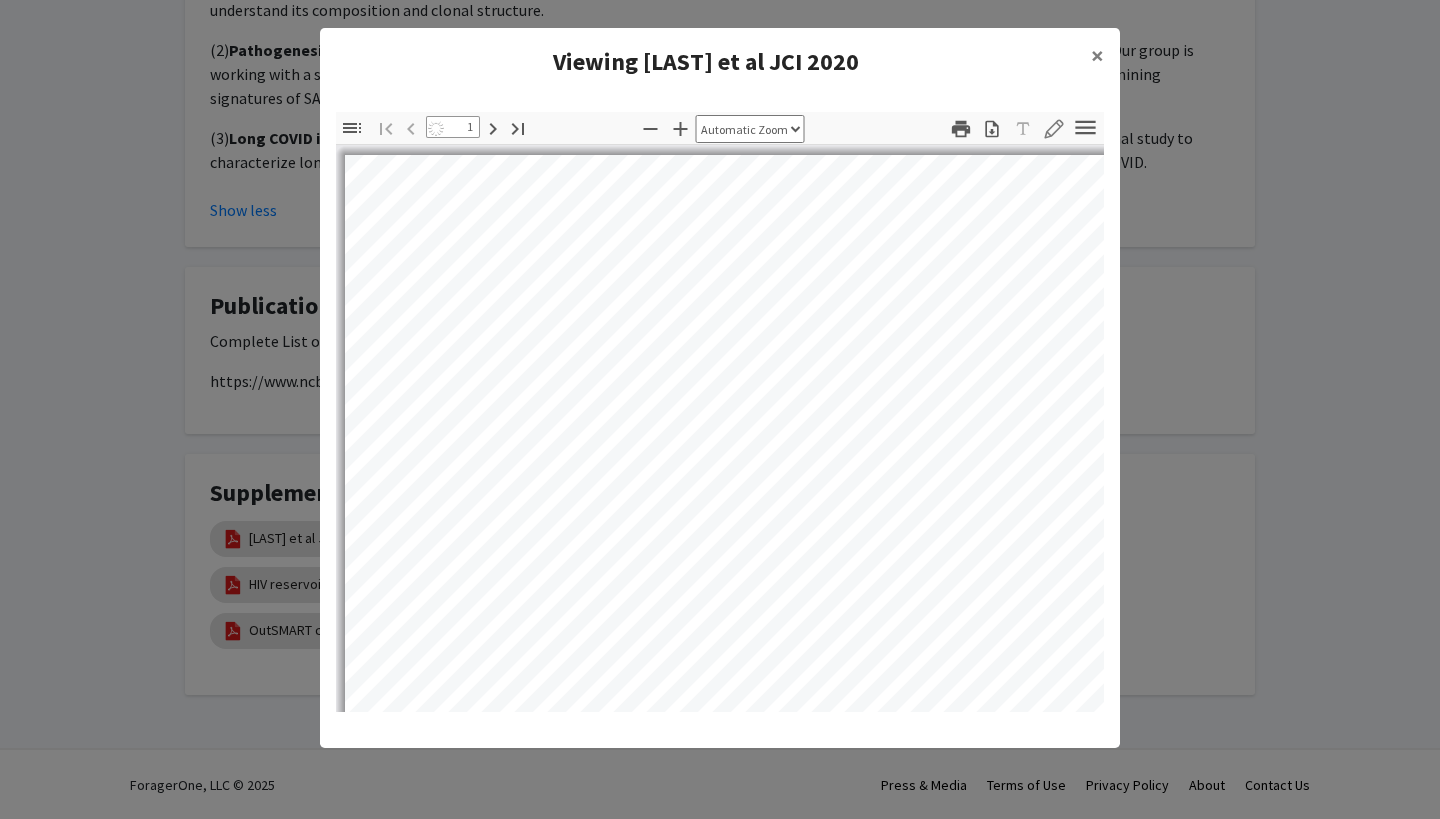 select on "auto" 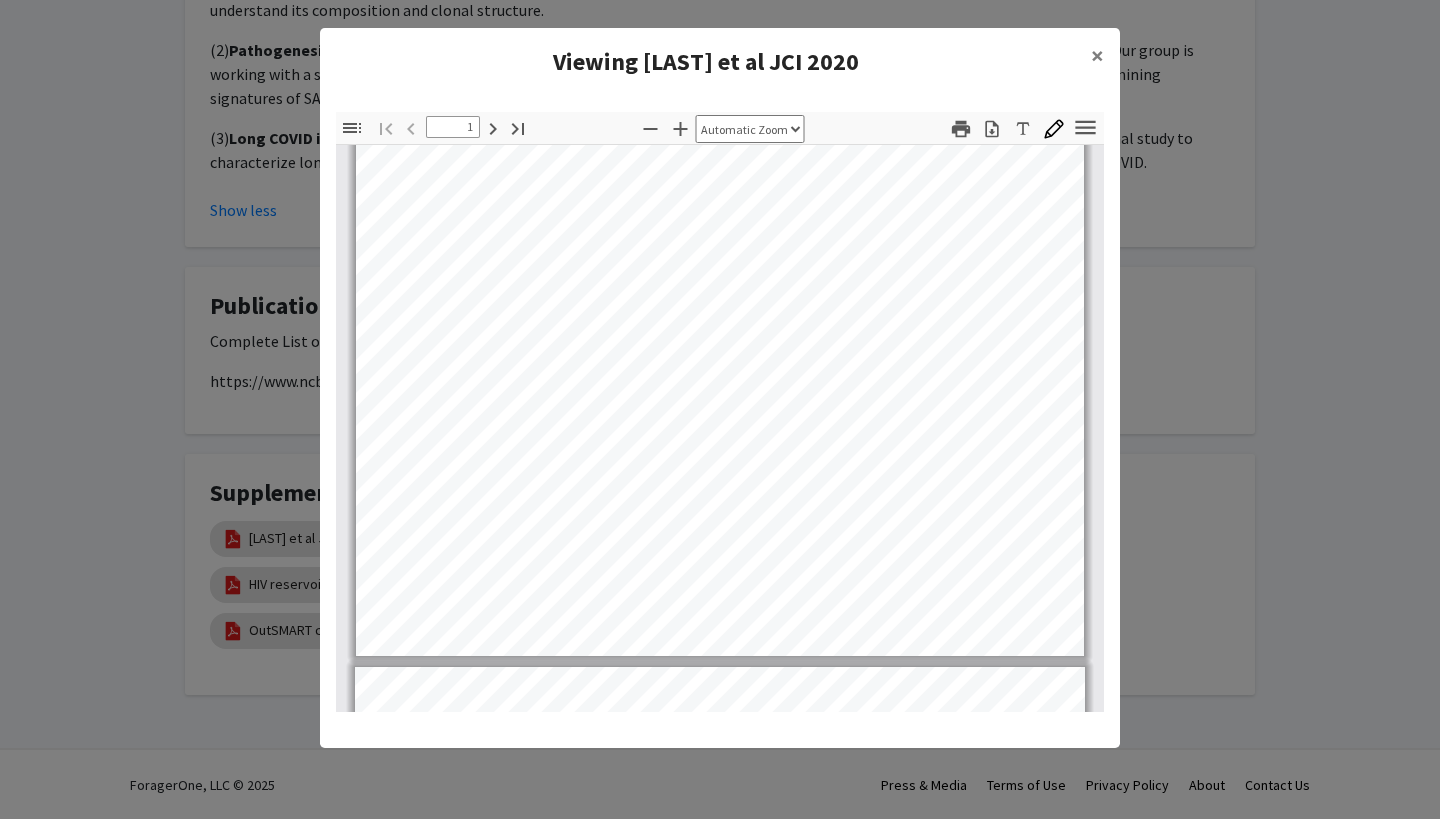 click on "Skip navigation  Home  Search  Bookmarks  Requests  Projects Messages  My   Profile  [FIRST] [LAST] View Profile Account Settings Log Out Complete your profile ×  To continue, you need to make sure you've filled out your name, major, and year on your profile so it can be shared with faculty members.  Trust us, we’re here to save you time!  Continue exploring the site   Go to profile   [FIRST] [LAST]  Remove Bookmark  Compose Request  Titles:   Assistant Professor  Degrees:   MD PhD   Office Room:   Rangos Research Building  Website:   No Website Available  Departments:   Medicine, Infectious Diseases  Accepting Students  Seeking Faculty Collaborators  About  Dr. [FIRST] [LAST] is an assistant professor of medicine at the Johns Hopkins University School of Medicine.  Show less  Research Keywords  HIV, HIV latent reservoir, Immune non-response to HIV treatment, Long COVID, Post acute sequelae of COVID, PASC, SARS-CoV-2, COVID-19  Research Description  [FIRST] has 3 active projects. (1)	 (2)  (3)" at bounding box center (720, -671) 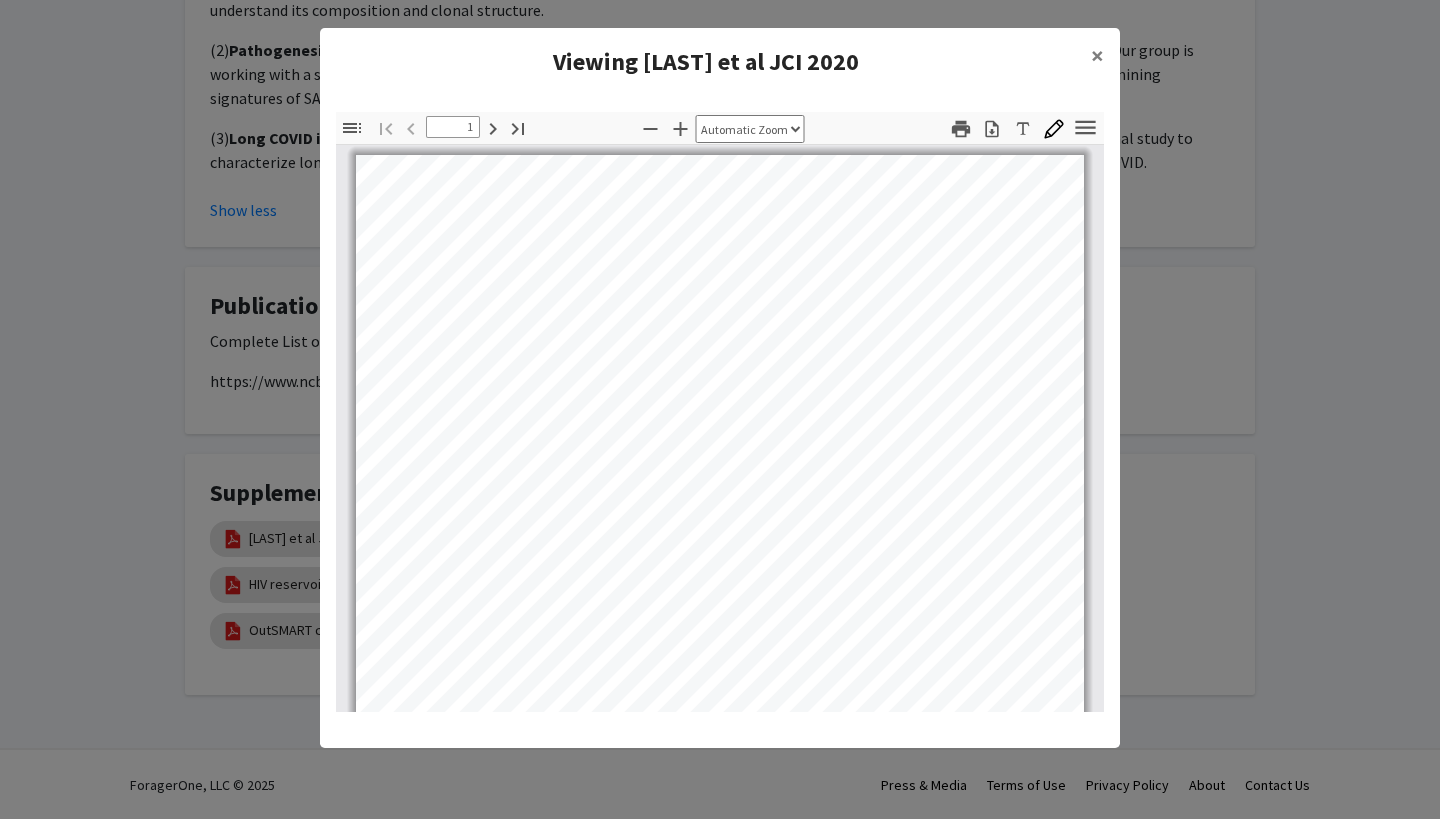 scroll, scrollTop: 0, scrollLeft: 0, axis: both 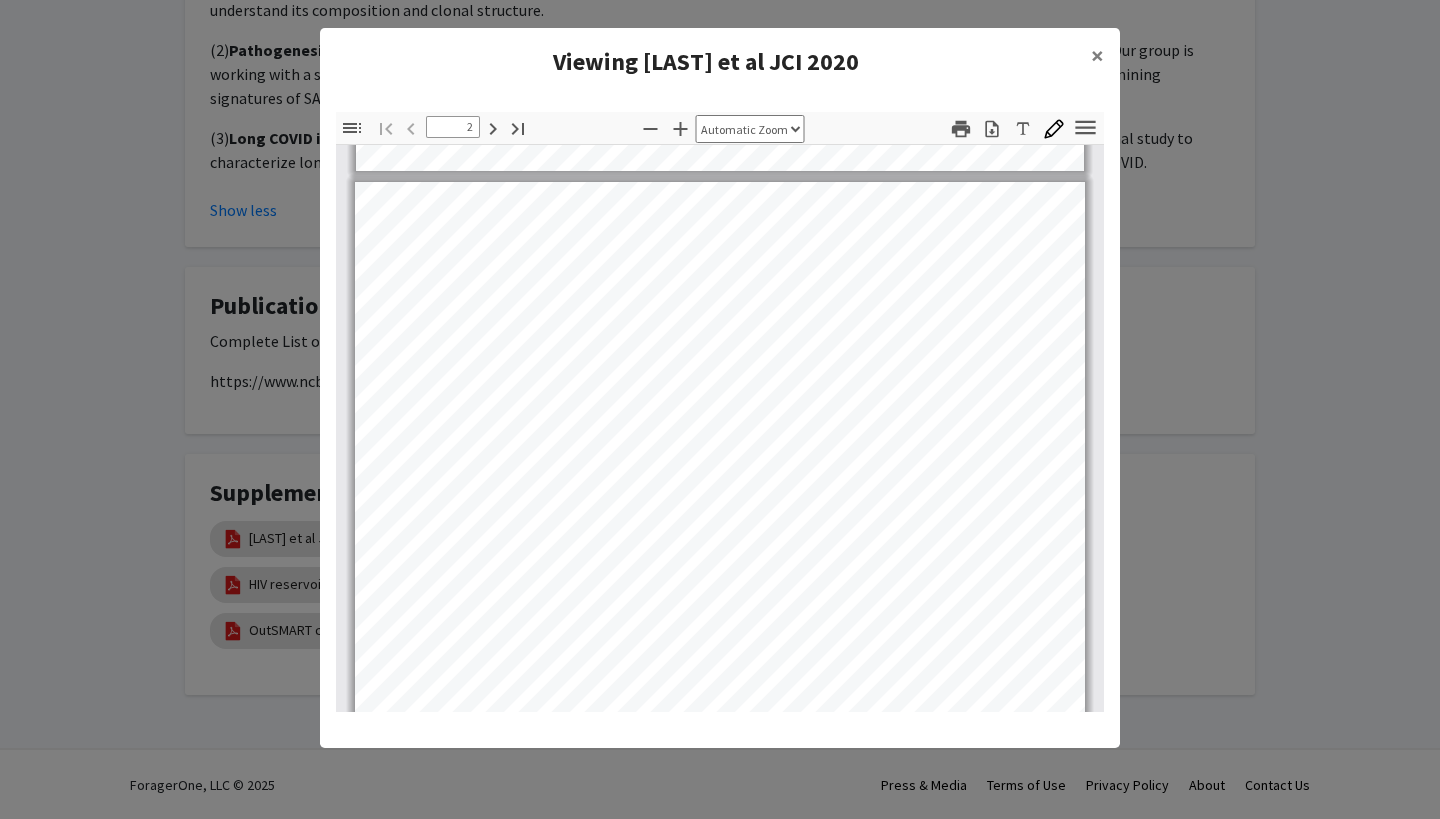 type on "3" 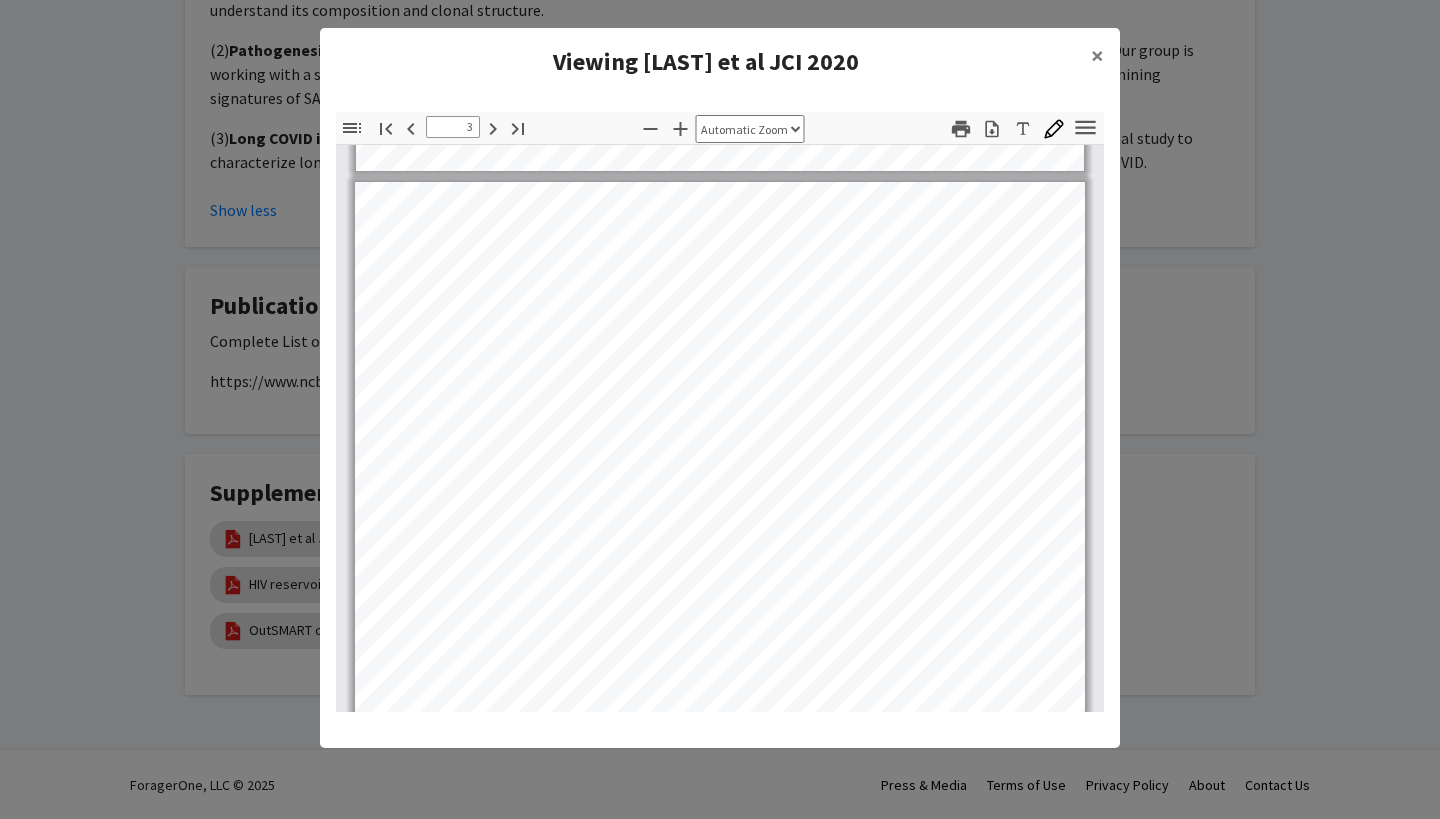 scroll, scrollTop: 2056, scrollLeft: 0, axis: vertical 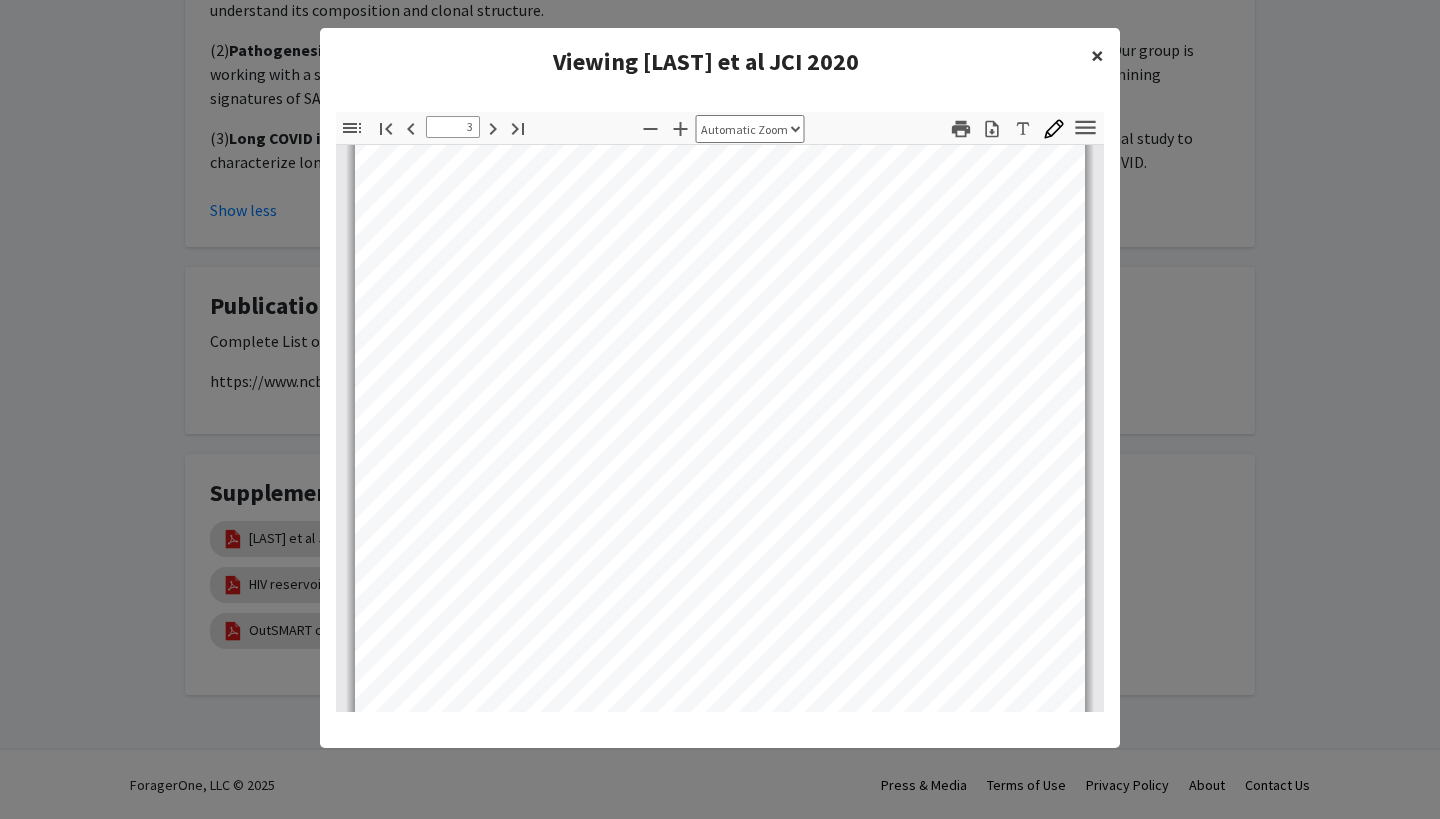 click on "×" 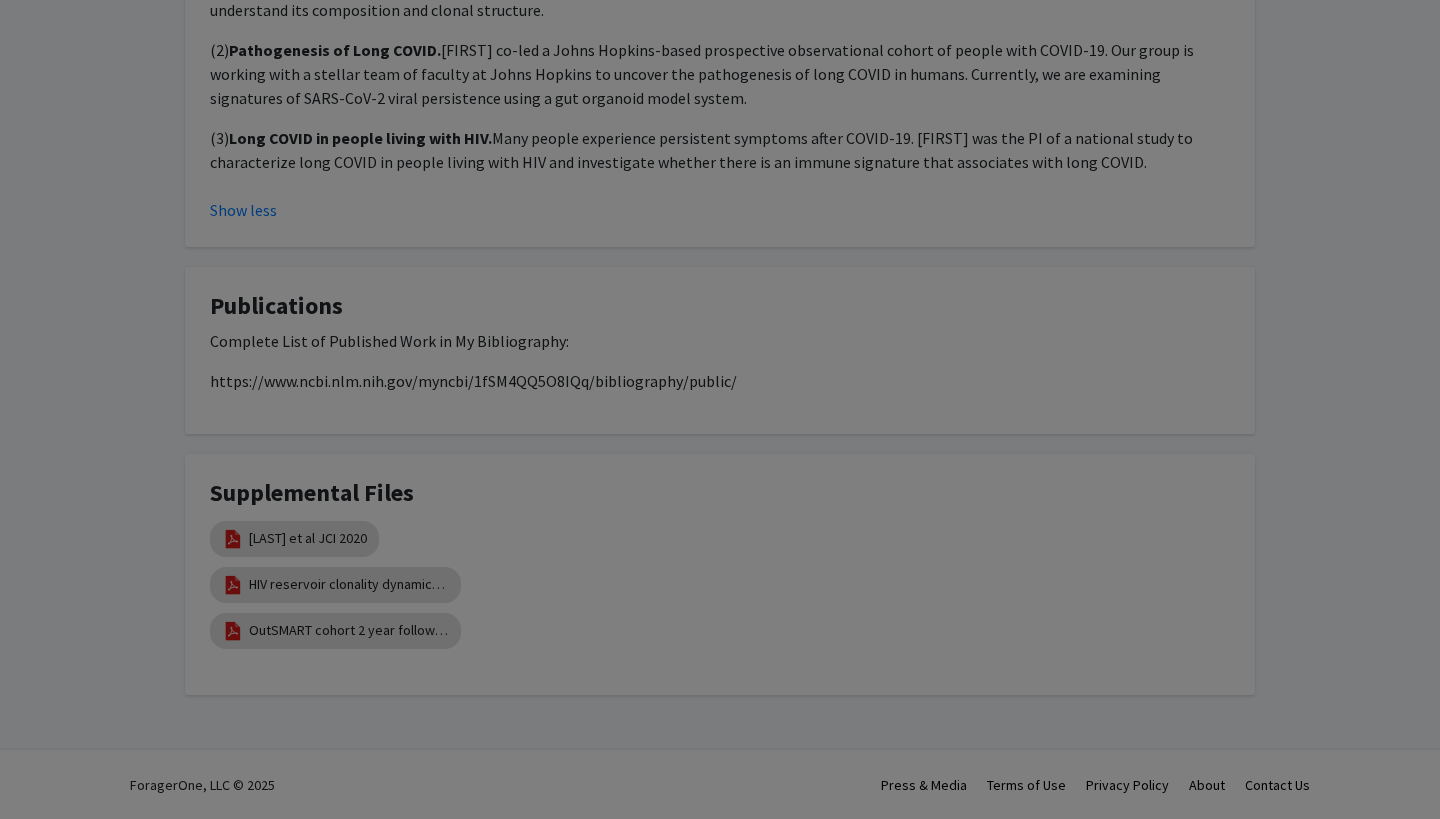 click on "Viewing Antar et al JCI 2020 × Thumbnails Document Outline Attachments Layers Current Outline Item Toggle Sidebar Find Go to First Page Previous 3 of 18 Next Go to Last Page Zoom Out Zoom In Automatic Zoom Actual Size Page Fit Page Width 50% 100% 125% 150% 200% 300% 400% NaN% Hand Tool Text Selection Tool Presentation Mode Open Print Download Text Draw Tools Color #000000 Size Color #000000 Thickness Opacity Presentation Mode Open Print Download Go to First Page Previous Next Go to Last Page Rotate Clockwise Rotate Counterclockwise Text Selection Tool Hand Tool Page Scrolling Vertical Scrolling Horizontal Scrolling Wrapped Scrolling No Spreads Odd Spreads Even Spreads Document Properties… Multiple search terms. Each line is a search term. Previous Next Highlight All Match Case Current page only Pages (e.g. 6-10 or 2,4) Whole Words multiple search terms separated by word boundaries Ignore accents and diacritics Fuzzy search More Information Less Information Close Enter the password to open this PDF file. OK" 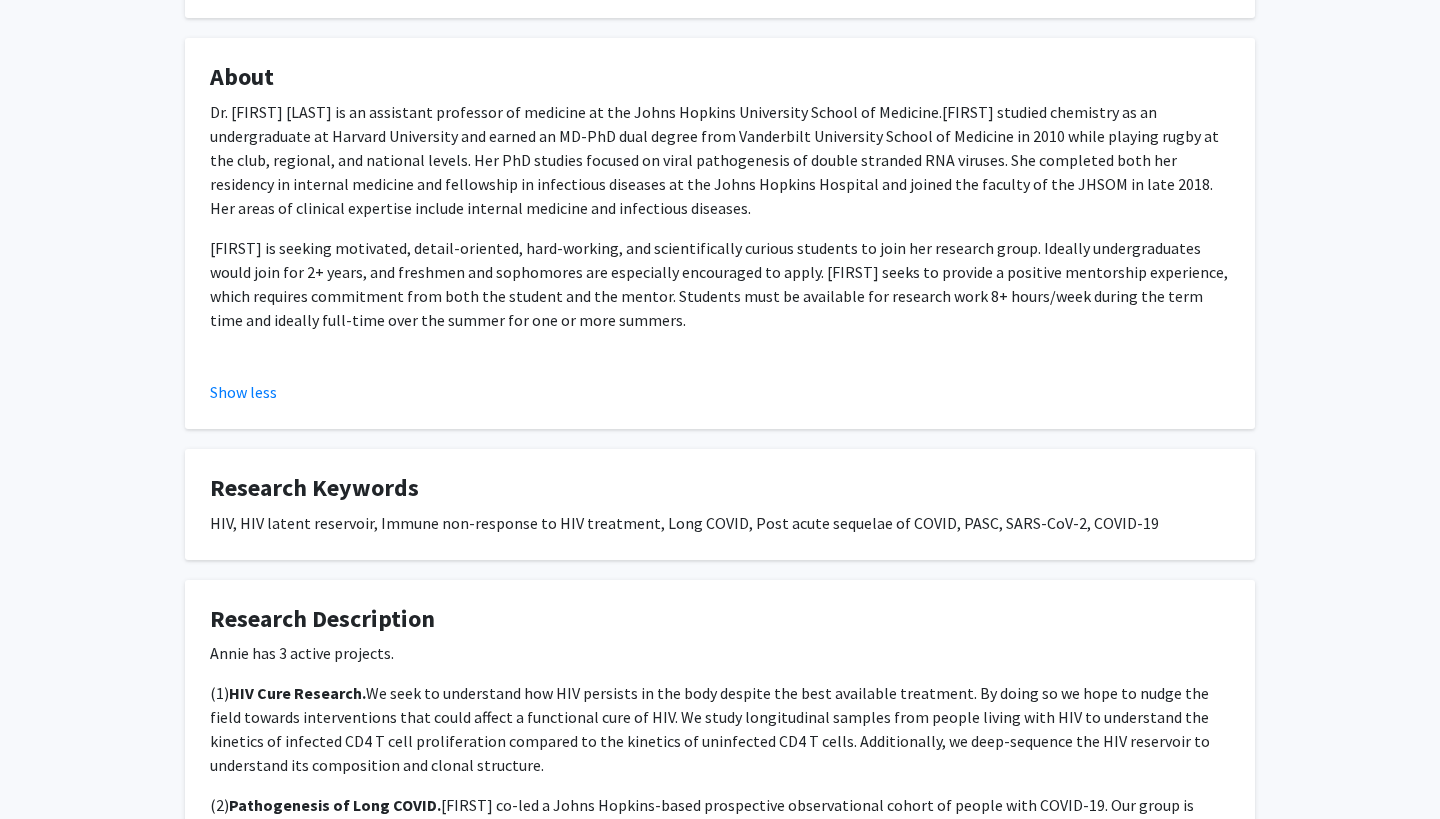 scroll, scrollTop: 306, scrollLeft: 0, axis: vertical 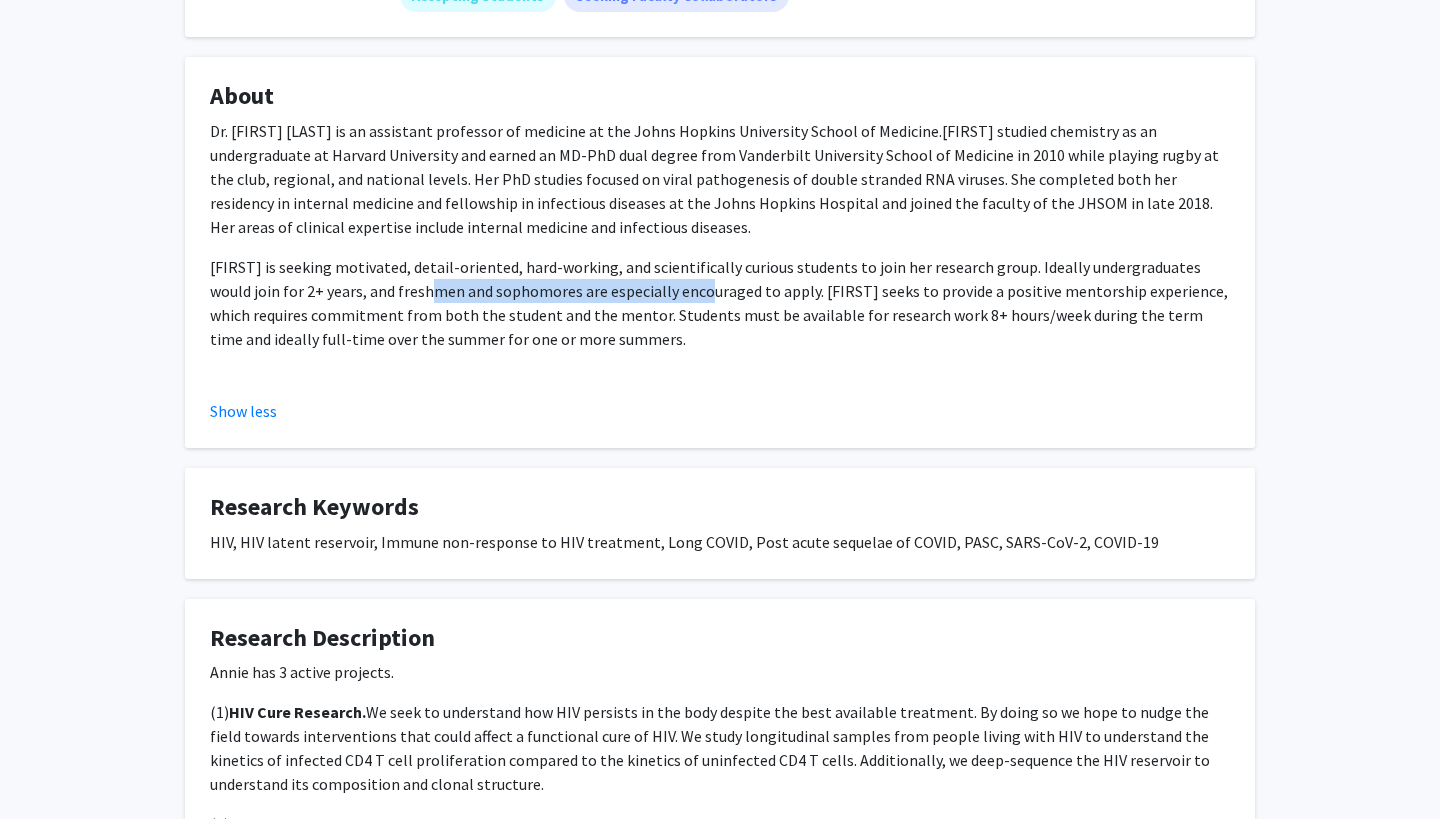 drag, startPoint x: 405, startPoint y: 289, endPoint x: 673, endPoint y: 291, distance: 268.00748 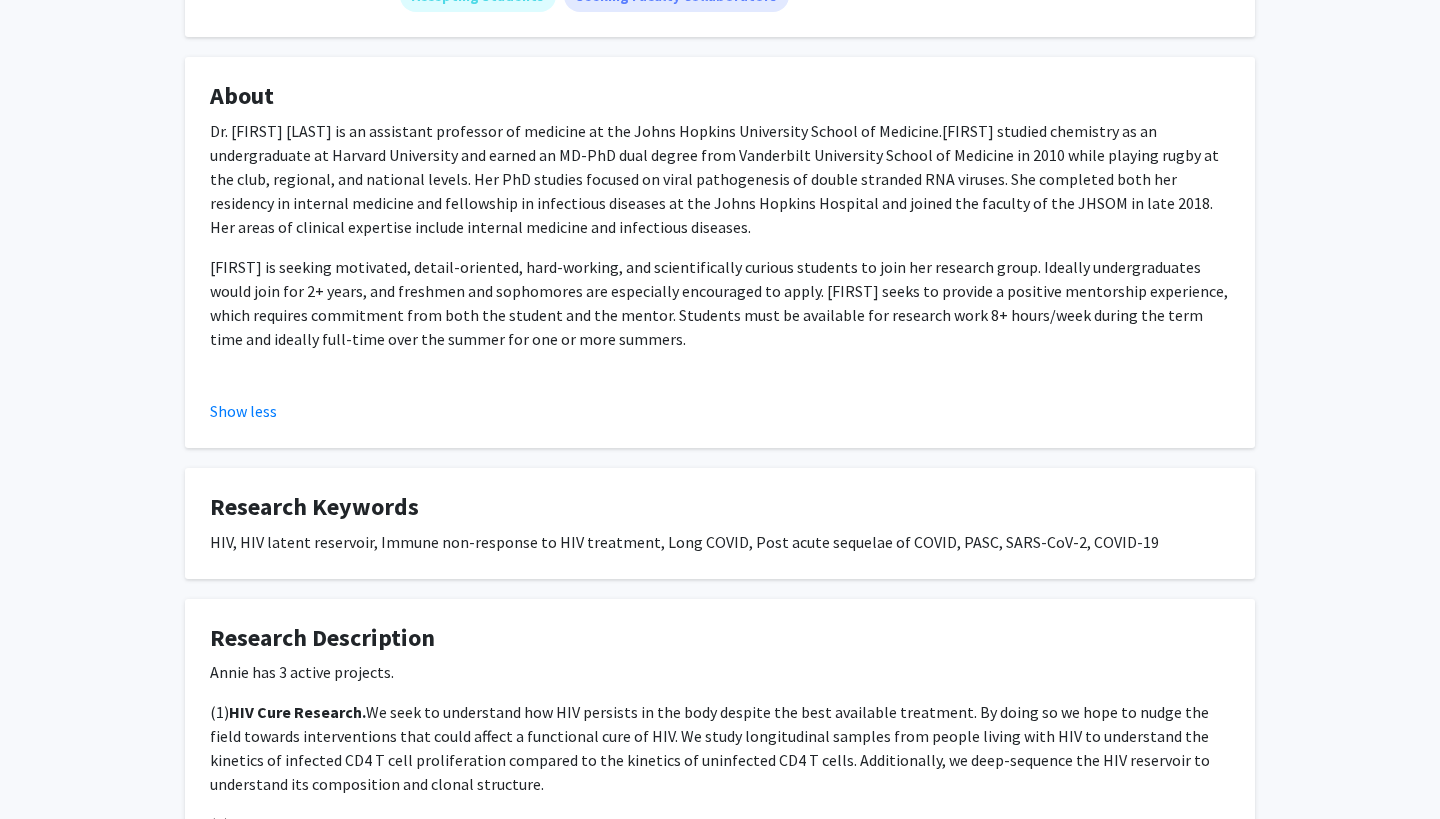 click on "[FIRST] is seeking motivated, detail-oriented, hard-working, and scientifically curious students to join her research group. Ideally undergraduates would join for 2+ years, and freshmen and sophomores are especially encouraged to apply. [FIRST] seeks to provide a positive mentorship experience, which requires commitment from both the student and the mentor. Students must be available for research work 8+ hours/week during the term time and ideally full-time over the summer for one or more summers." 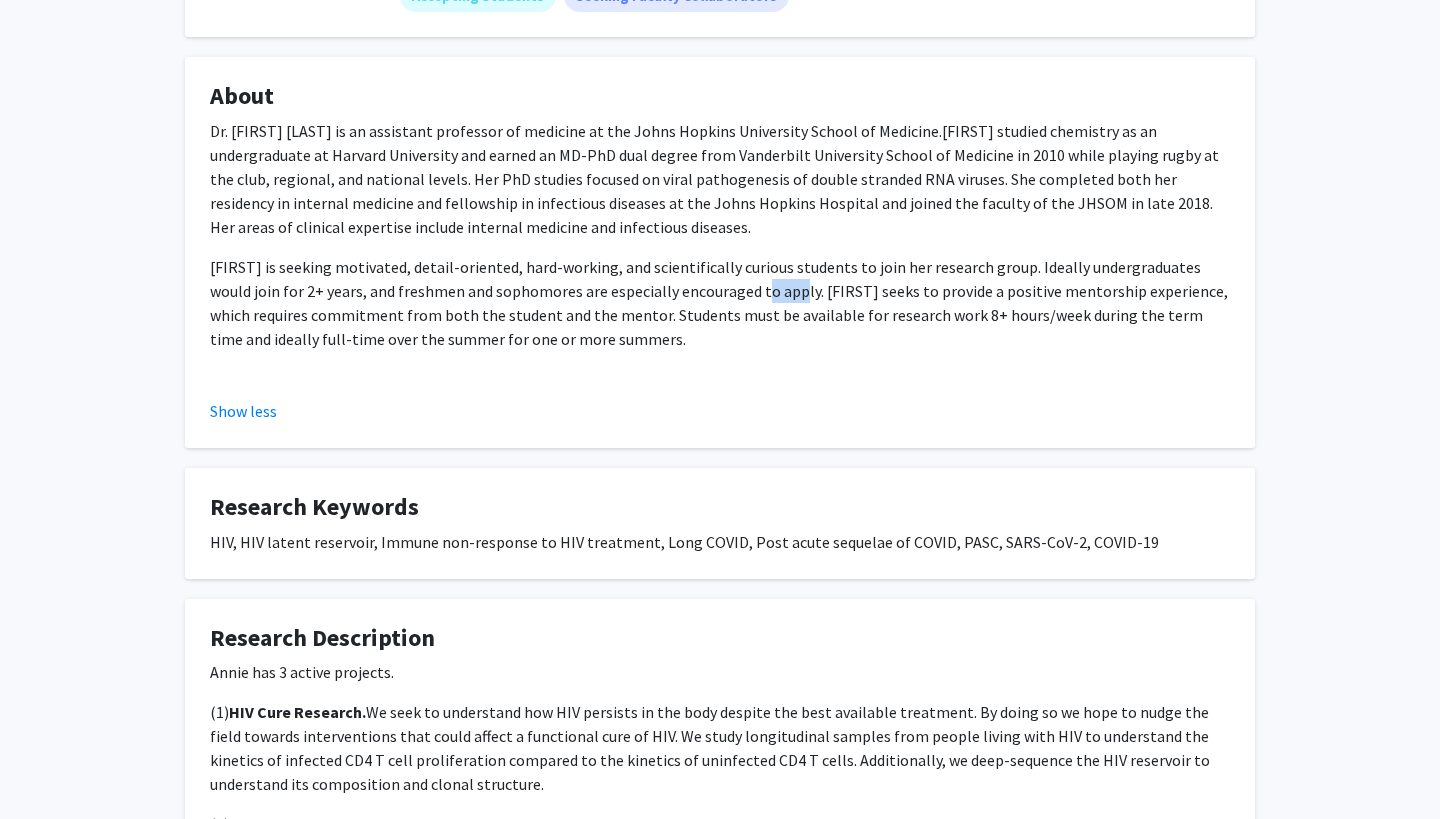 click on "[FIRST] is seeking motivated, detail-oriented, hard-working, and scientifically curious students to join her research group. Ideally undergraduates would join for 2+ years, and freshmen and sophomores are especially encouraged to apply. [FIRST] seeks to provide a positive mentorship experience, which requires commitment from both the student and the mentor. Students must be available for research work 8+ hours/week during the term time and ideally full-time over the summer for one or more summers." 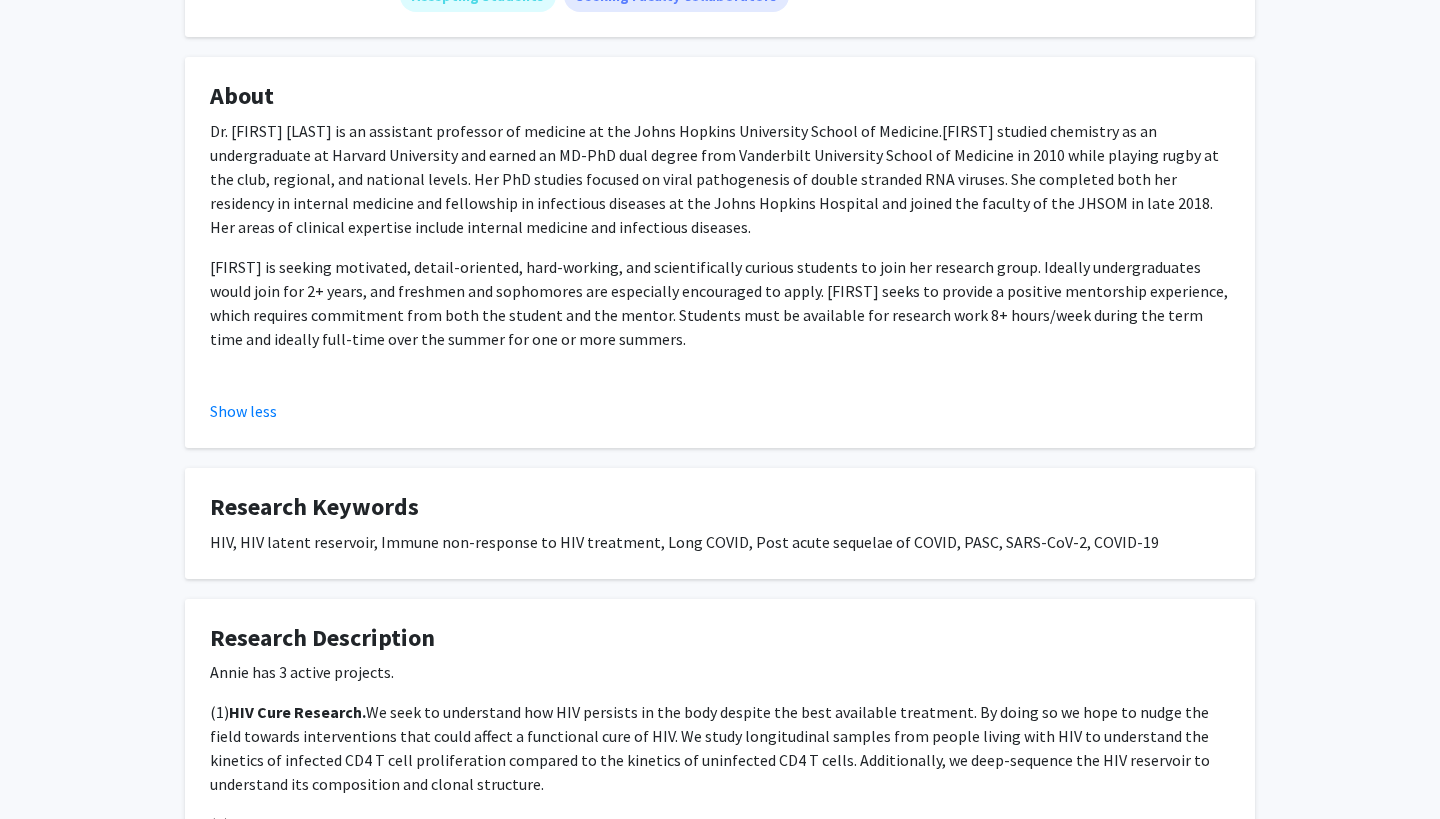 click on "[FIRST] is seeking motivated, detail-oriented, hard-working, and scientifically curious students to join her research group. Ideally undergraduates would join for 2+ years, and freshmen and sophomores are especially encouraged to apply. [FIRST] seeks to provide a positive mentorship experience, which requires commitment from both the student and the mentor. Students must be available for research work 8+ hours/week during the term time and ideally full-time over the summer for one or more summers." 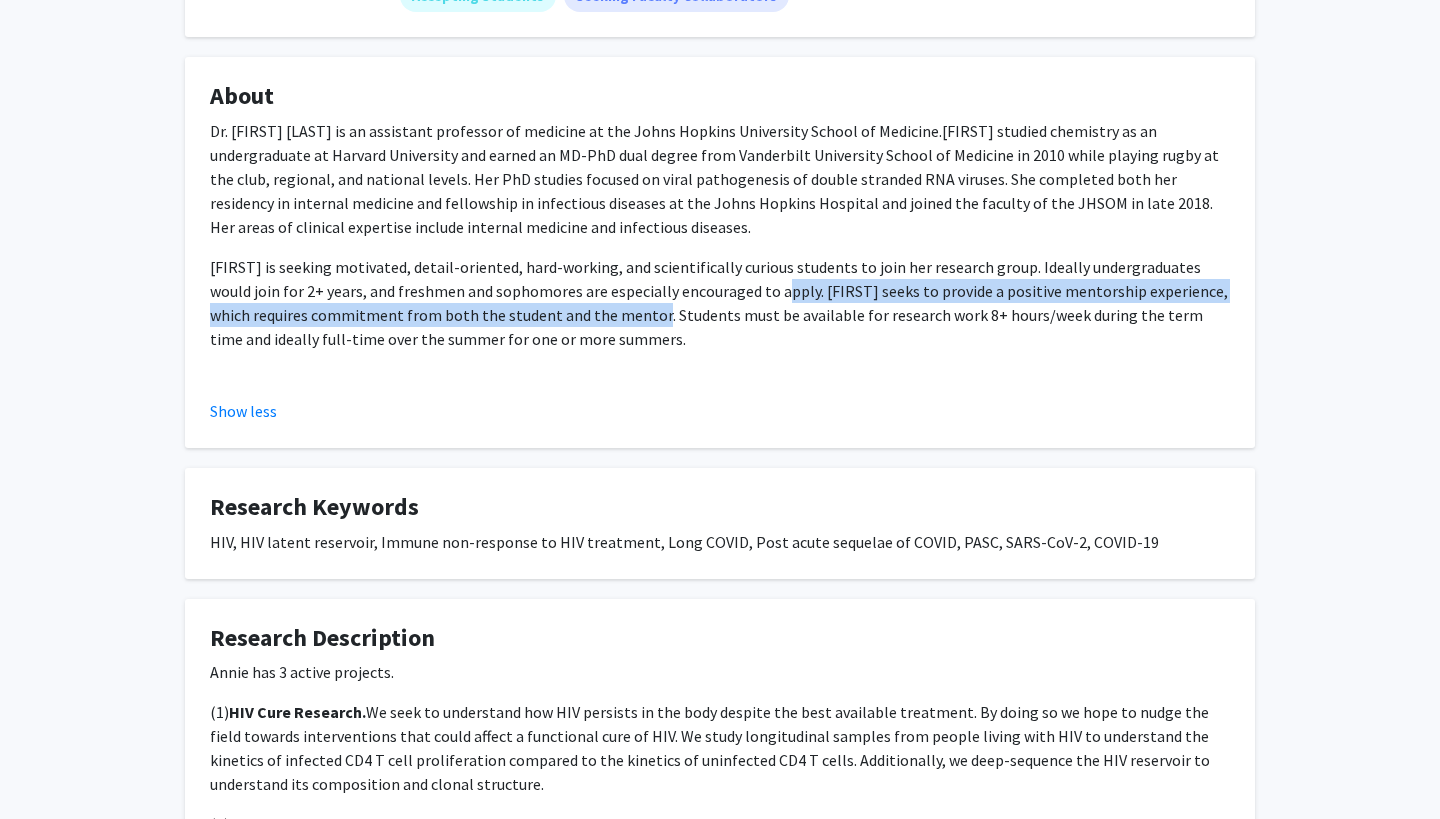 drag, startPoint x: 748, startPoint y: 285, endPoint x: 632, endPoint y: 311, distance: 118.87809 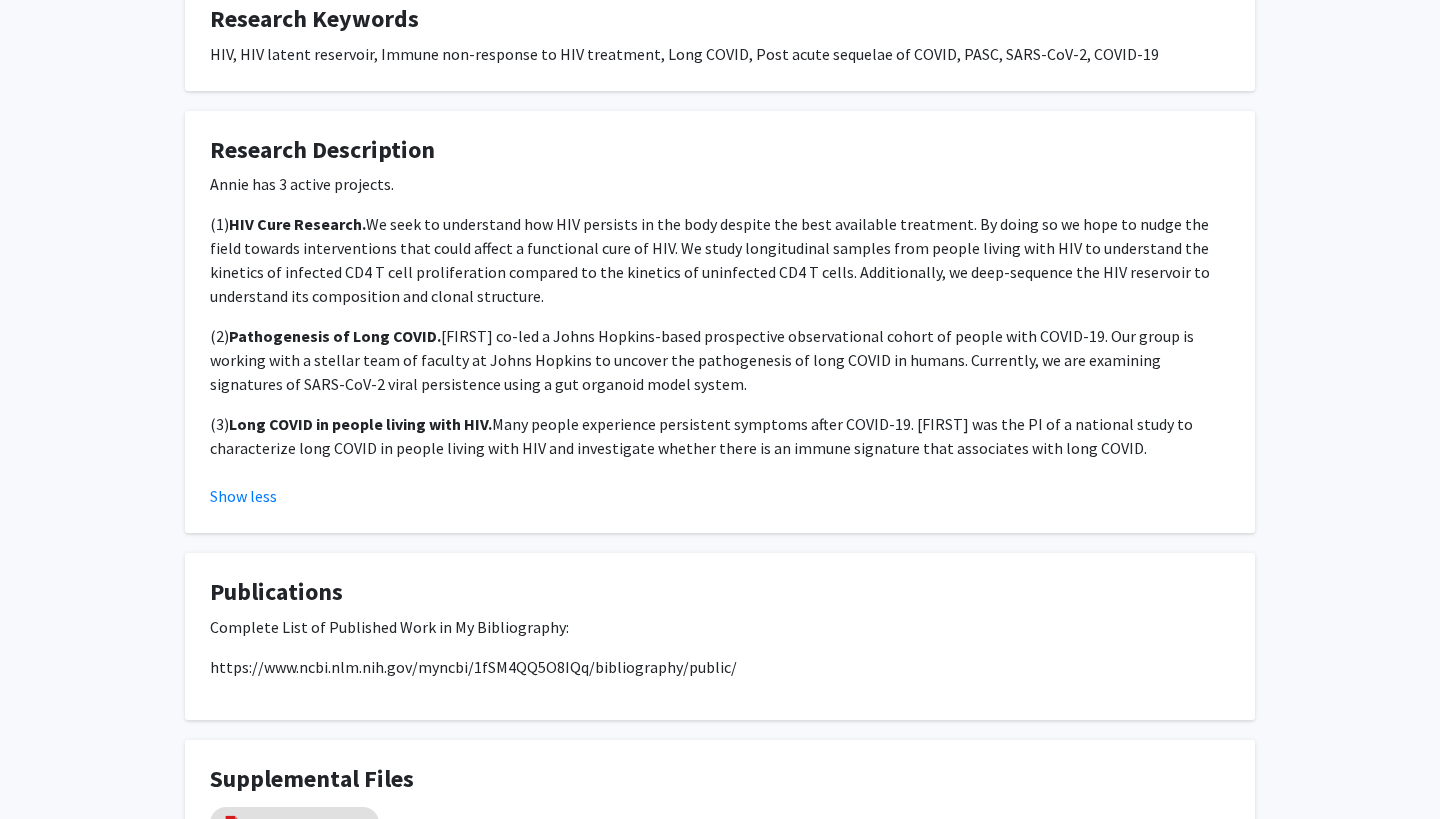 scroll, scrollTop: 839, scrollLeft: 0, axis: vertical 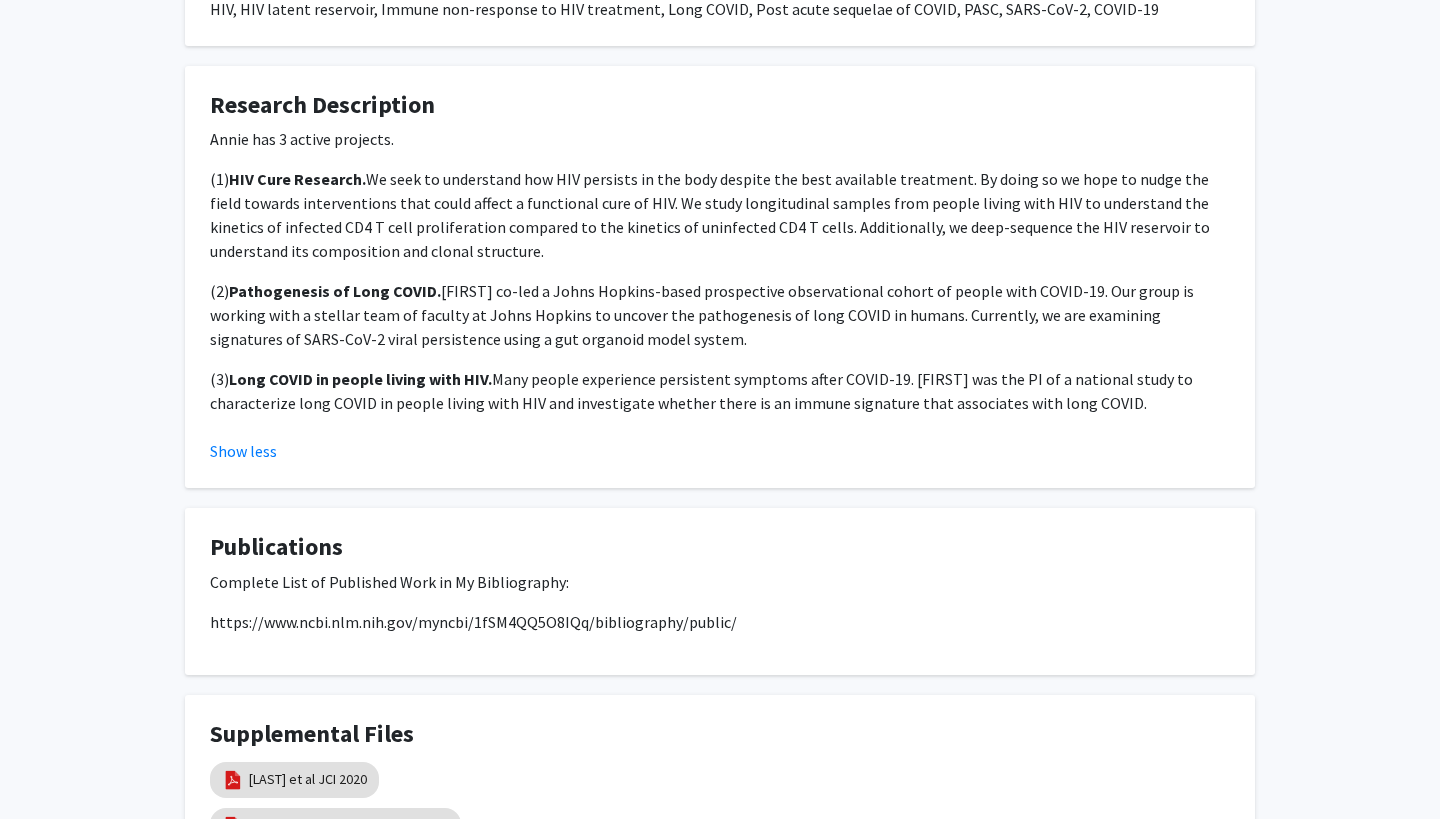 click on "(1)	 HIV Cure Research.  We seek to understand how HIV persists in the body despite the best available treatment. By doing so we hope to nudge the field towards interventions that could affect a functional cure of HIV. We study longitudinal samples from people living with HIV to understand the kinetics of infected CD4 T cell proliferation compared to the kinetics of uninfected CD4 T cells. Additionally, we deep-sequence the HIV reservoir to understand its composition and clonal structure." 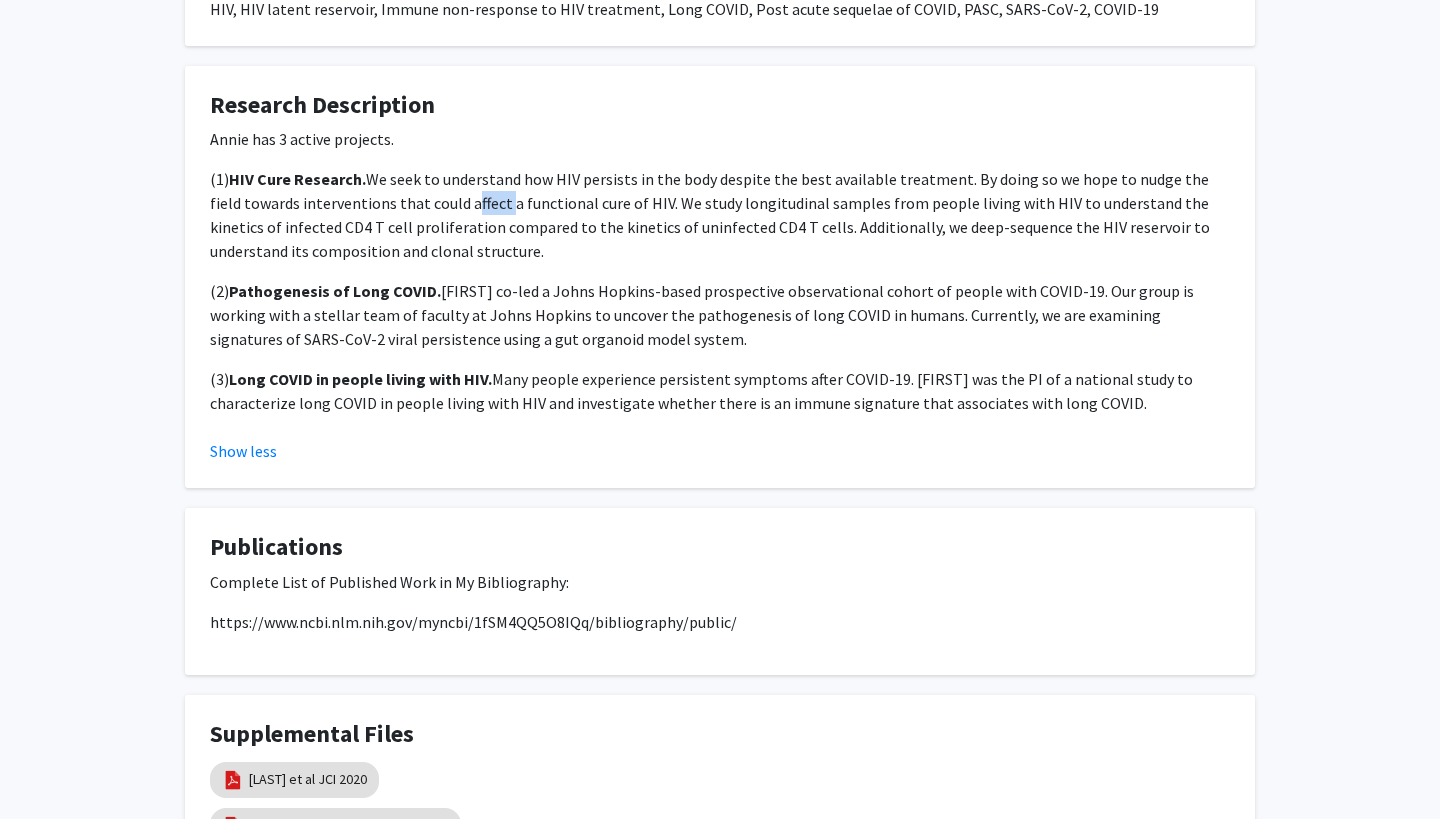 click on "(1)	 HIV Cure Research.  We seek to understand how HIV persists in the body despite the best available treatment. By doing so we hope to nudge the field towards interventions that could affect a functional cure of HIV. We study longitudinal samples from people living with HIV to understand the kinetics of infected CD4 T cell proliferation compared to the kinetics of uninfected CD4 T cells. Additionally, we deep-sequence the HIV reservoir to understand its composition and clonal structure." 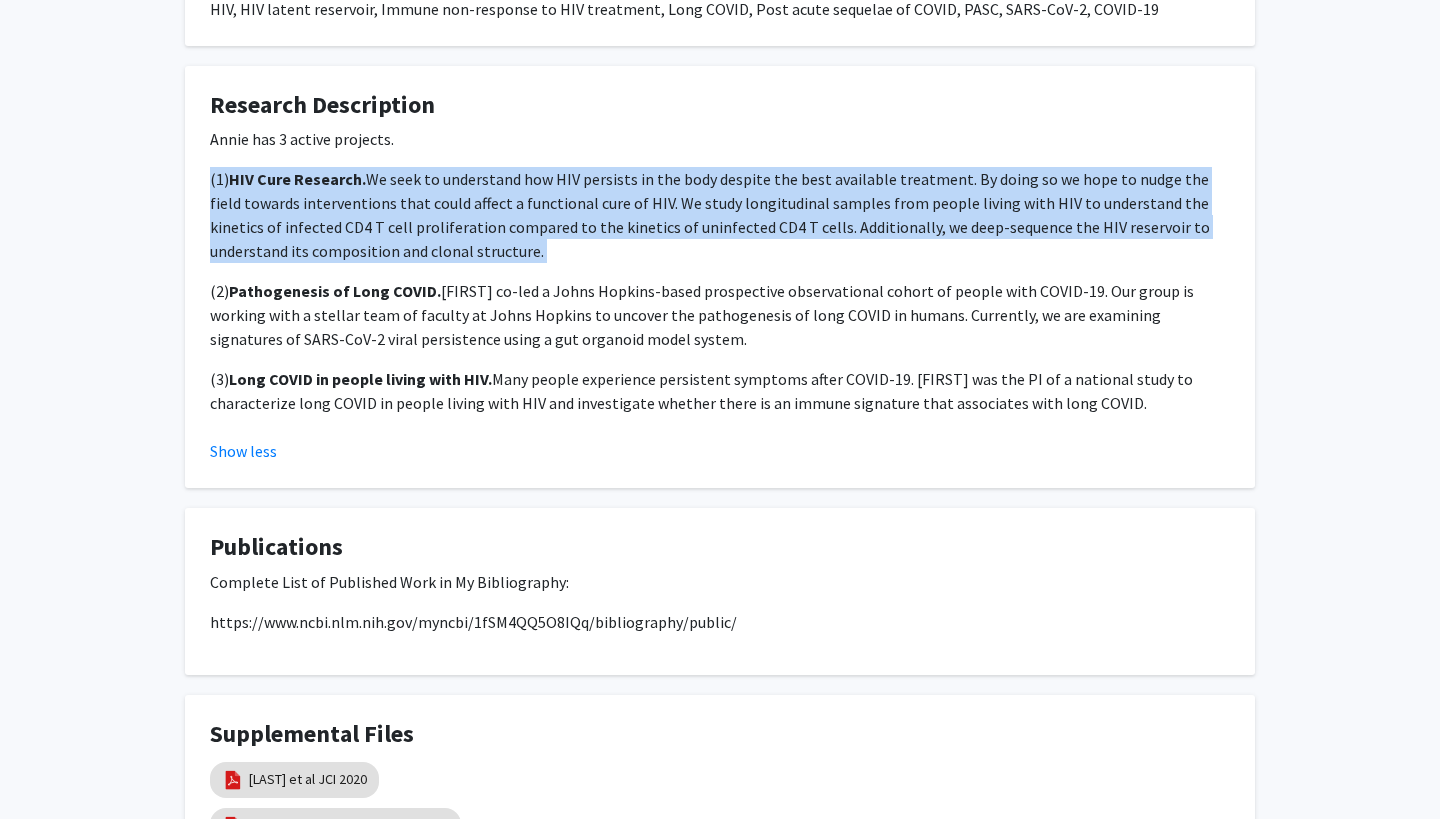 click on "(1)	 HIV Cure Research.  We seek to understand how HIV persists in the body despite the best available treatment. By doing so we hope to nudge the field towards interventions that could affect a functional cure of HIV. We study longitudinal samples from people living with HIV to understand the kinetics of infected CD4 T cell proliferation compared to the kinetics of uninfected CD4 T cells. Additionally, we deep-sequence the HIV reservoir to understand its composition and clonal structure." 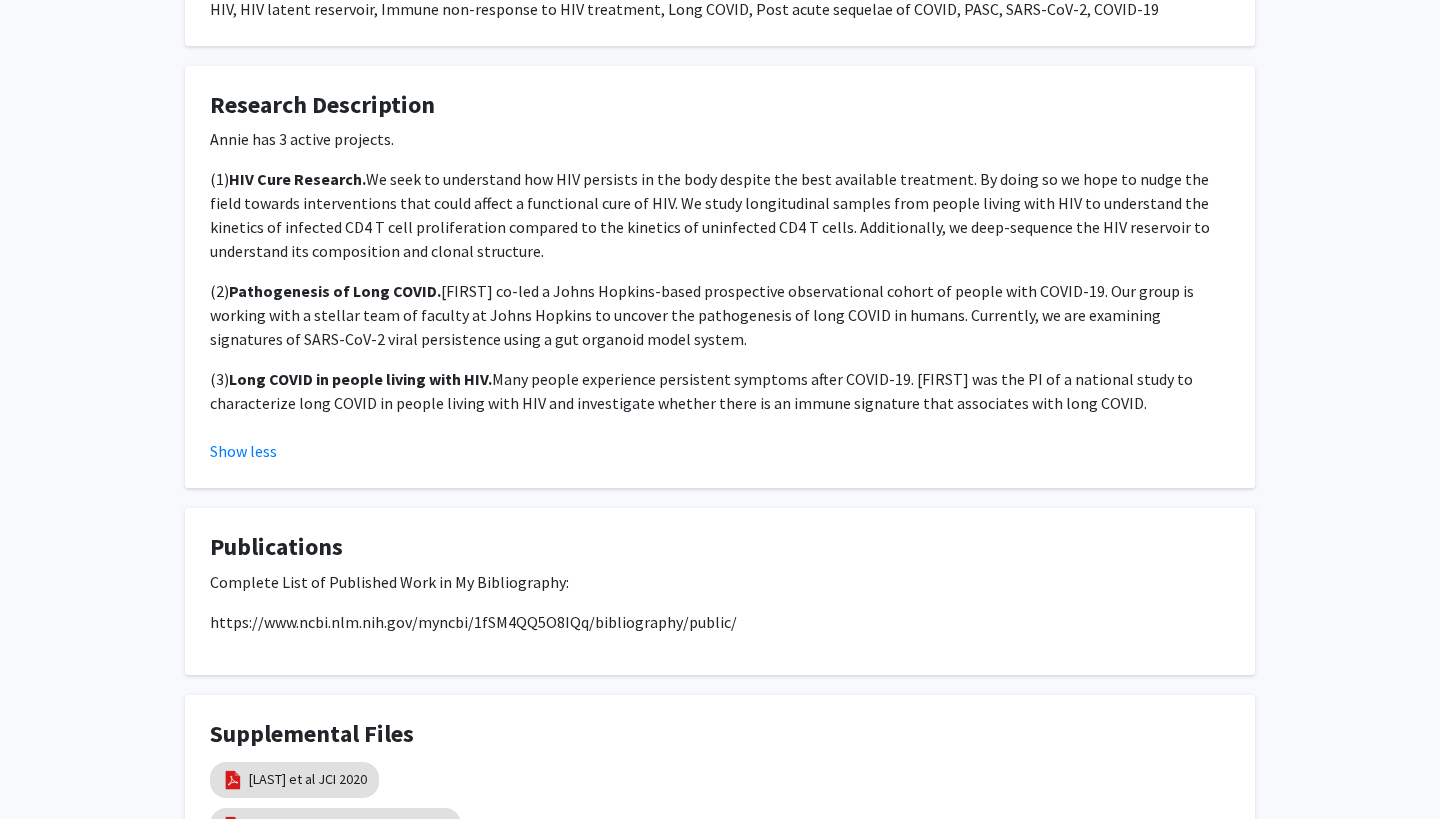 click on "(1)	 HIV Cure Research.  We seek to understand how HIV persists in the body despite the best available treatment. By doing so we hope to nudge the field towards interventions that could affect a functional cure of HIV. We study longitudinal samples from people living with HIV to understand the kinetics of infected CD4 T cell proliferation compared to the kinetics of uninfected CD4 T cells. Additionally, we deep-sequence the HIV reservoir to understand its composition and clonal structure." 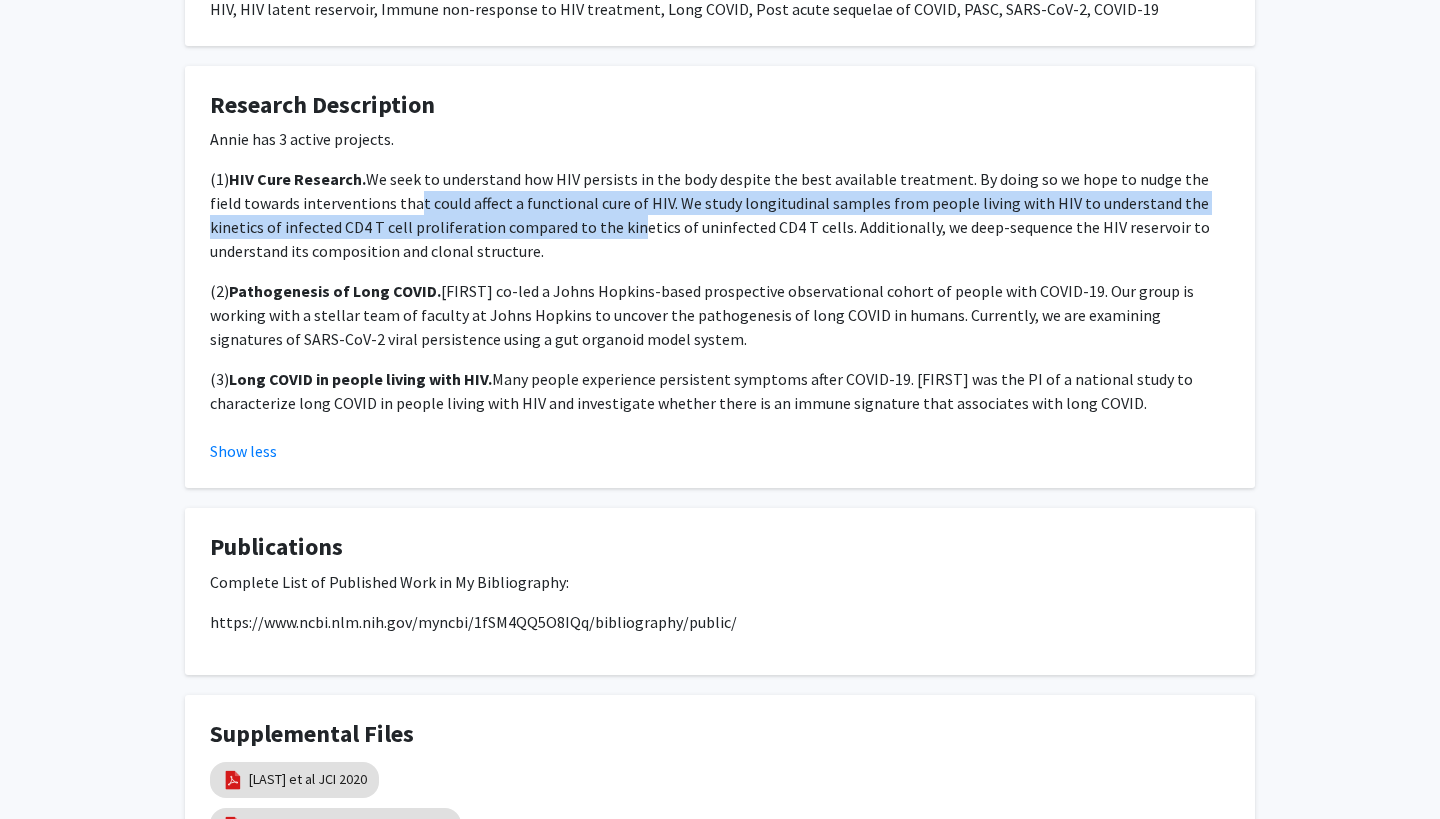 drag, startPoint x: 375, startPoint y: 199, endPoint x: 550, endPoint y: 235, distance: 178.66449 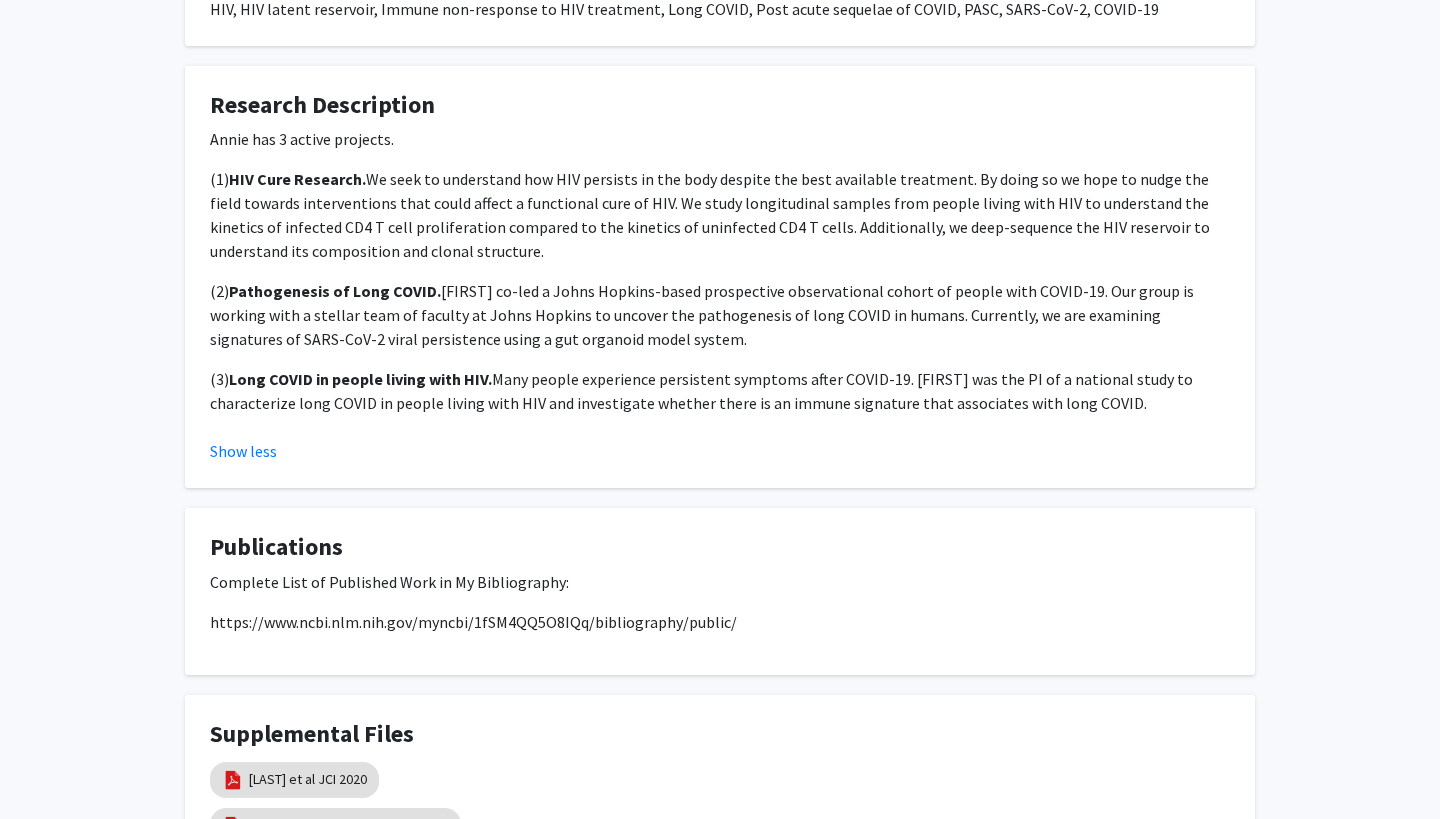 drag, startPoint x: 481, startPoint y: 247, endPoint x: 691, endPoint y: 206, distance: 213.96495 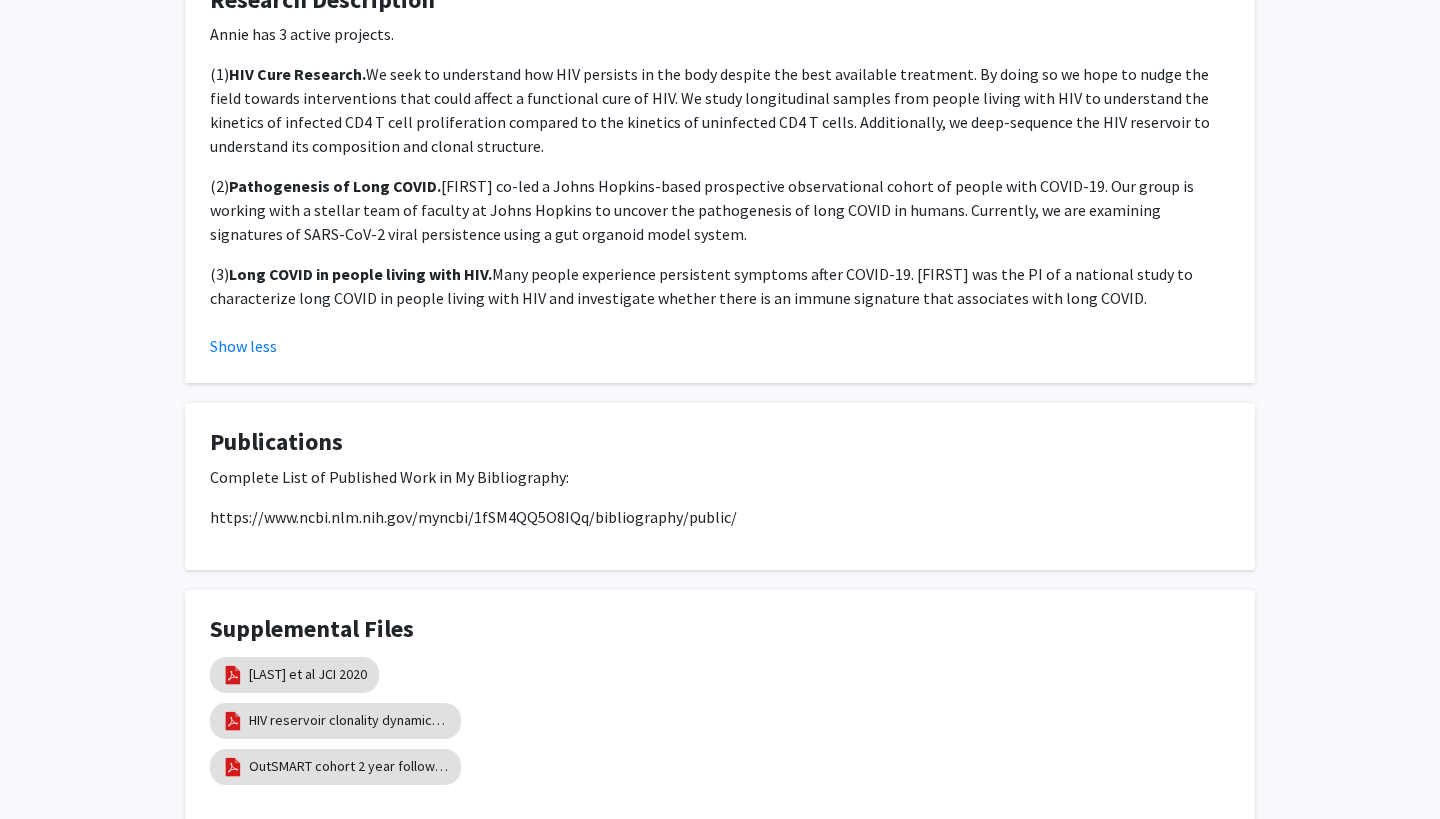 scroll, scrollTop: 961, scrollLeft: 0, axis: vertical 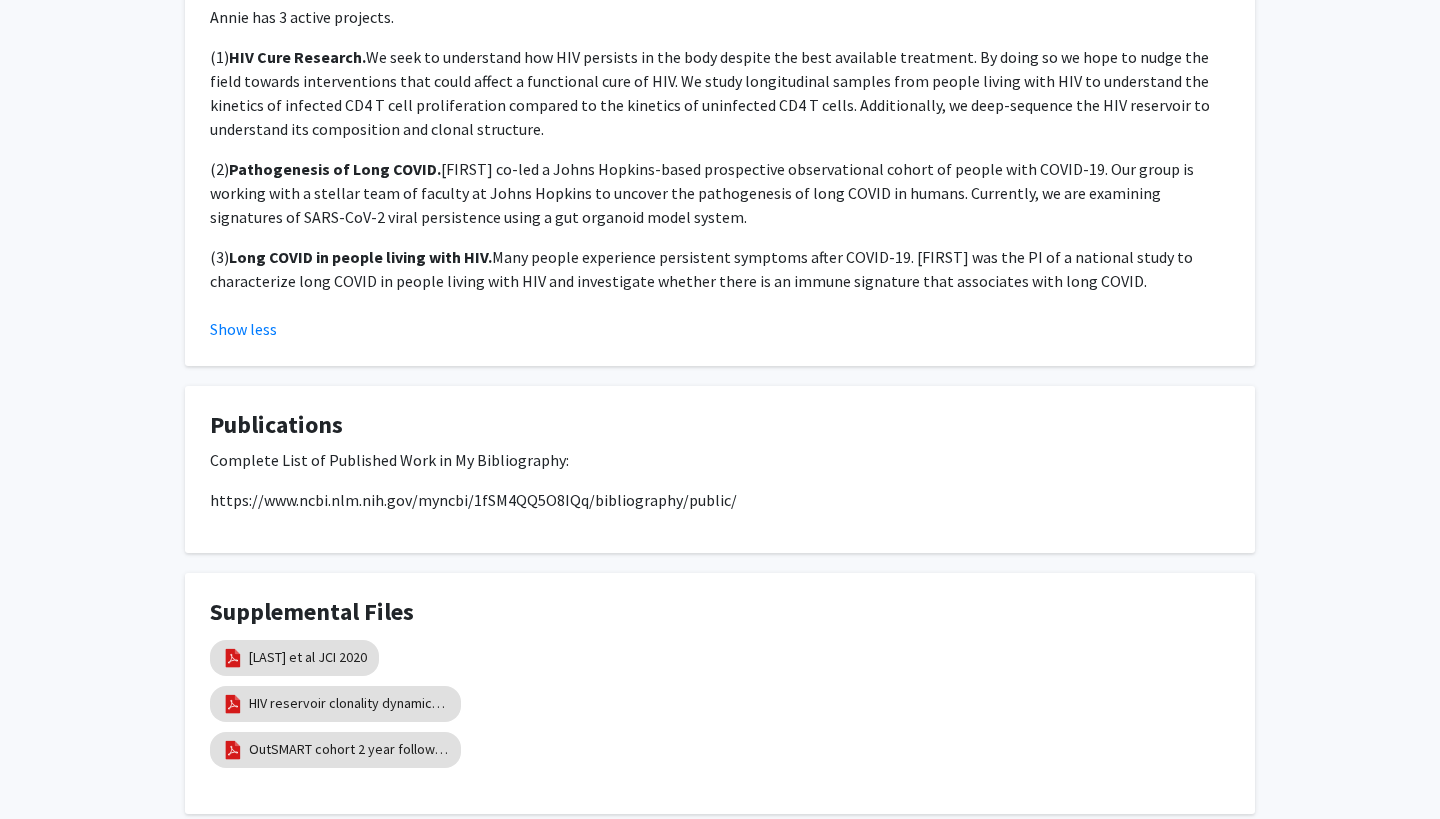 click on "(3)	 Long COVID in people living with HIV.  Many people experience persistent symptoms after COVID-19. [FIRST] was the PI of a national study to characterize long COVID in people living with HIV and investigate whether there is an immune signature that associates with long COVID." 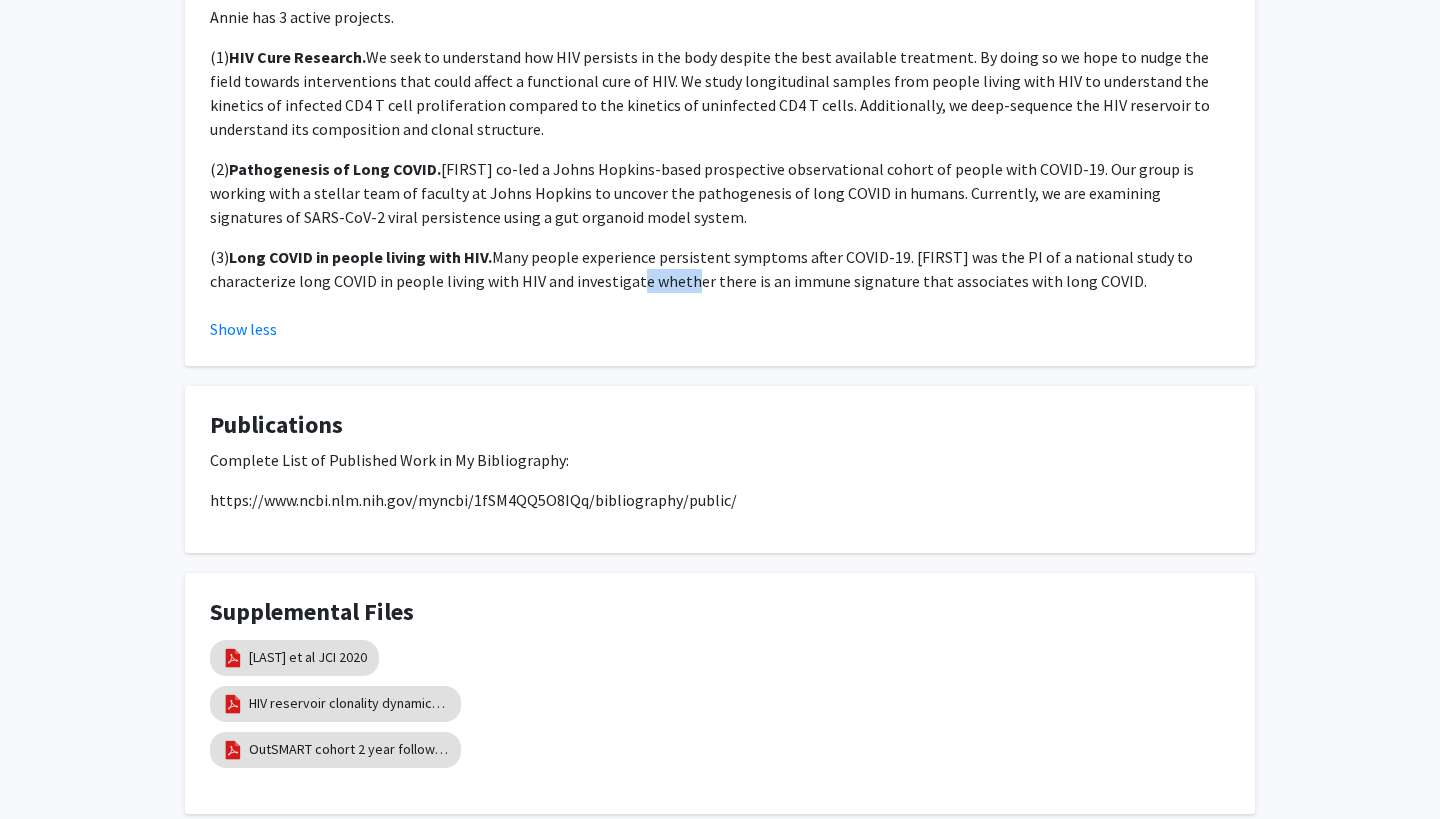 click on "(3)	 Long COVID in people living with HIV.  Many people experience persistent symptoms after COVID-19. [FIRST] was the PI of a national study to characterize long COVID in people living with HIV and investigate whether there is an immune signature that associates with long COVID." 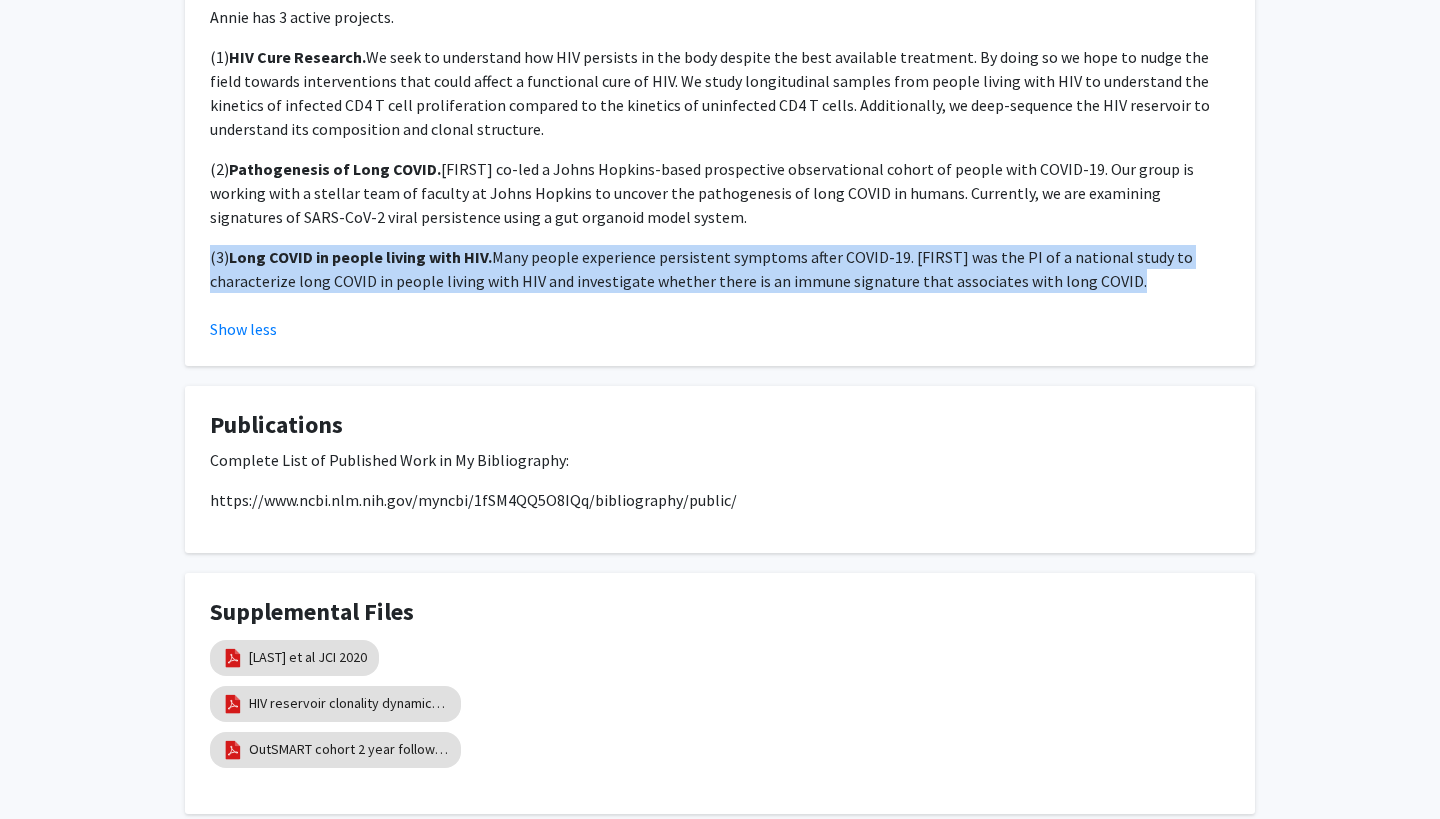 click on "(3)	 Long COVID in people living with HIV.  Many people experience persistent symptoms after COVID-19. [FIRST] was the PI of a national study to characterize long COVID in people living with HIV and investigate whether there is an immune signature that associates with long COVID." 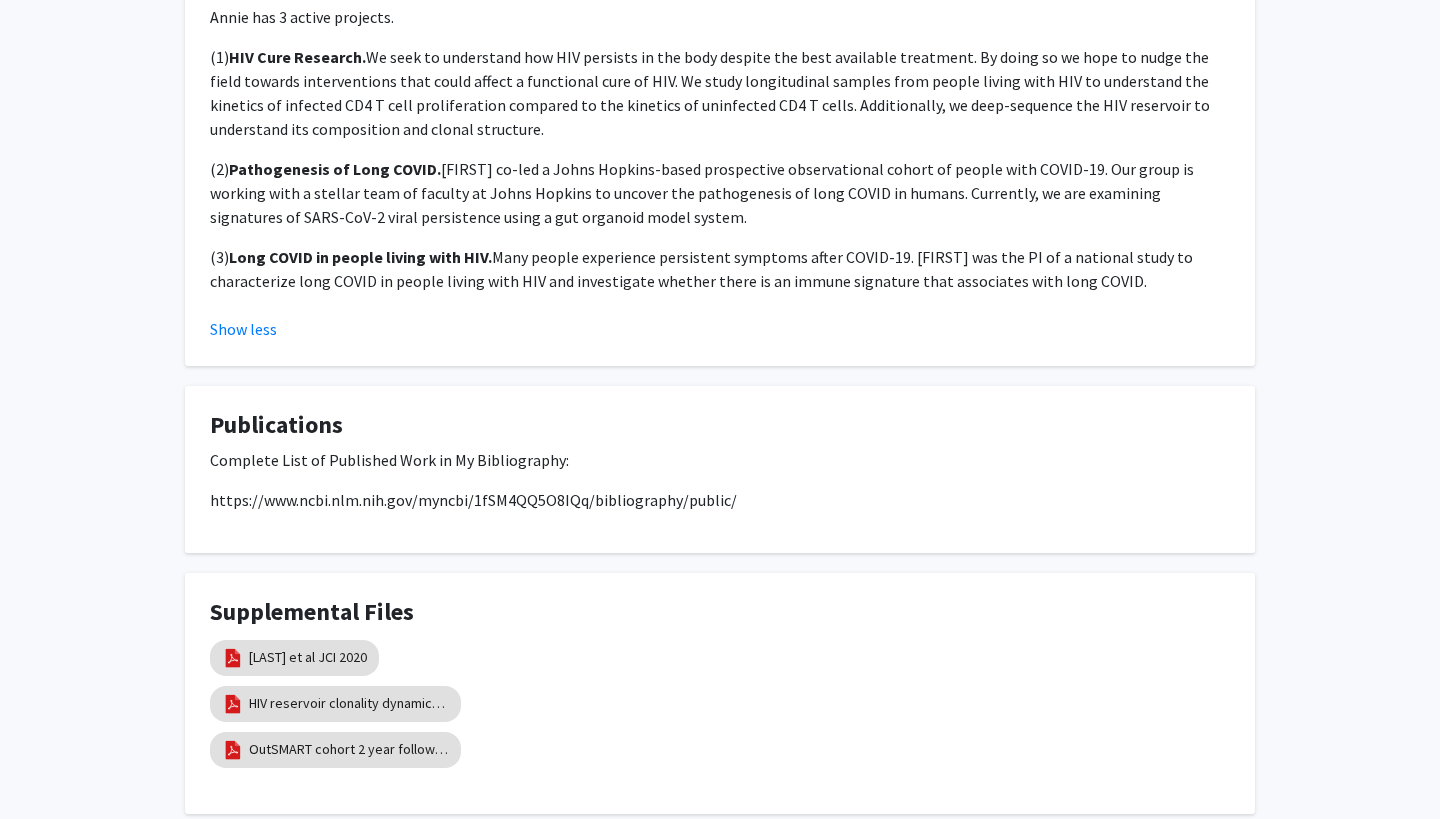 click on "[FIRST] [LAST]  Remove Bookmark  Compose Request  Titles:   Assistant Professor  Degrees:   MD PhD   Office Room:   Rangos Research Building  Website:   No Website Available  Departments:   Medicine, Infectious Diseases  Accepting Students  Seeking Faculty Collaborators  About  Dr. [FIRST] [LAST] is an assistant professor of medicine at the Johns Hopkins University School of Medicine.  [FIRST] studied chemistry as an undergraduate at Harvard University and earned an MD-PhD dual degree from Vanderbilt University School of Medicine in 2010 while playing rugby at the club, regional, and national levels. Her PhD studies focused on viral pathogenesis of double stranded RNA viruses. She completed both her residency in internal medicine and fellowship in infectious diseases at the Johns Hopkins Hospital and joined the faculty of the JHSOM in late 2018. Her areas of clinical expertise include internal medicine and infectious diseases.  Show less  Research Keywords   Research Description  [FIRST] has 3 active projects. (1)" 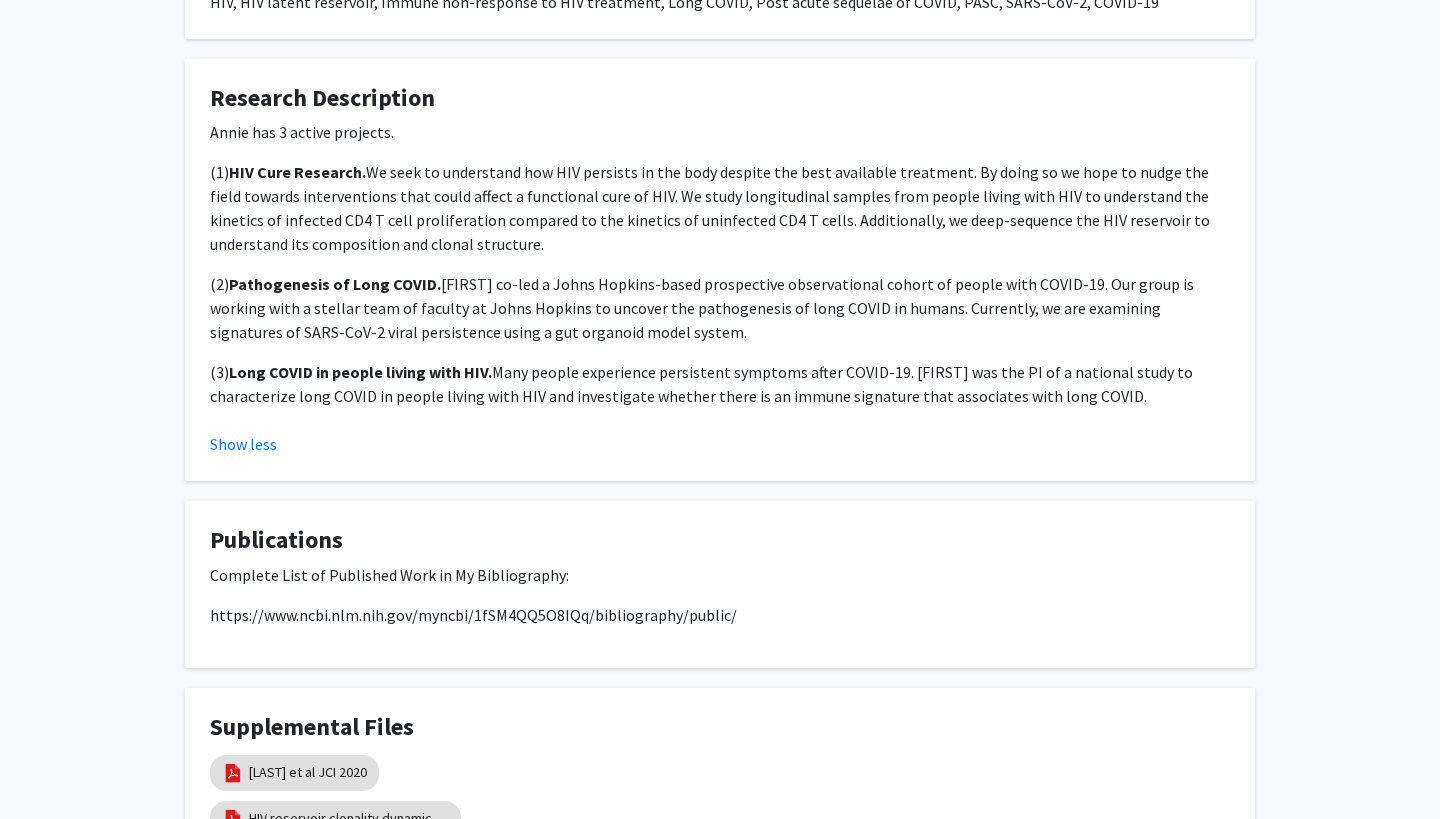 scroll, scrollTop: 840, scrollLeft: 0, axis: vertical 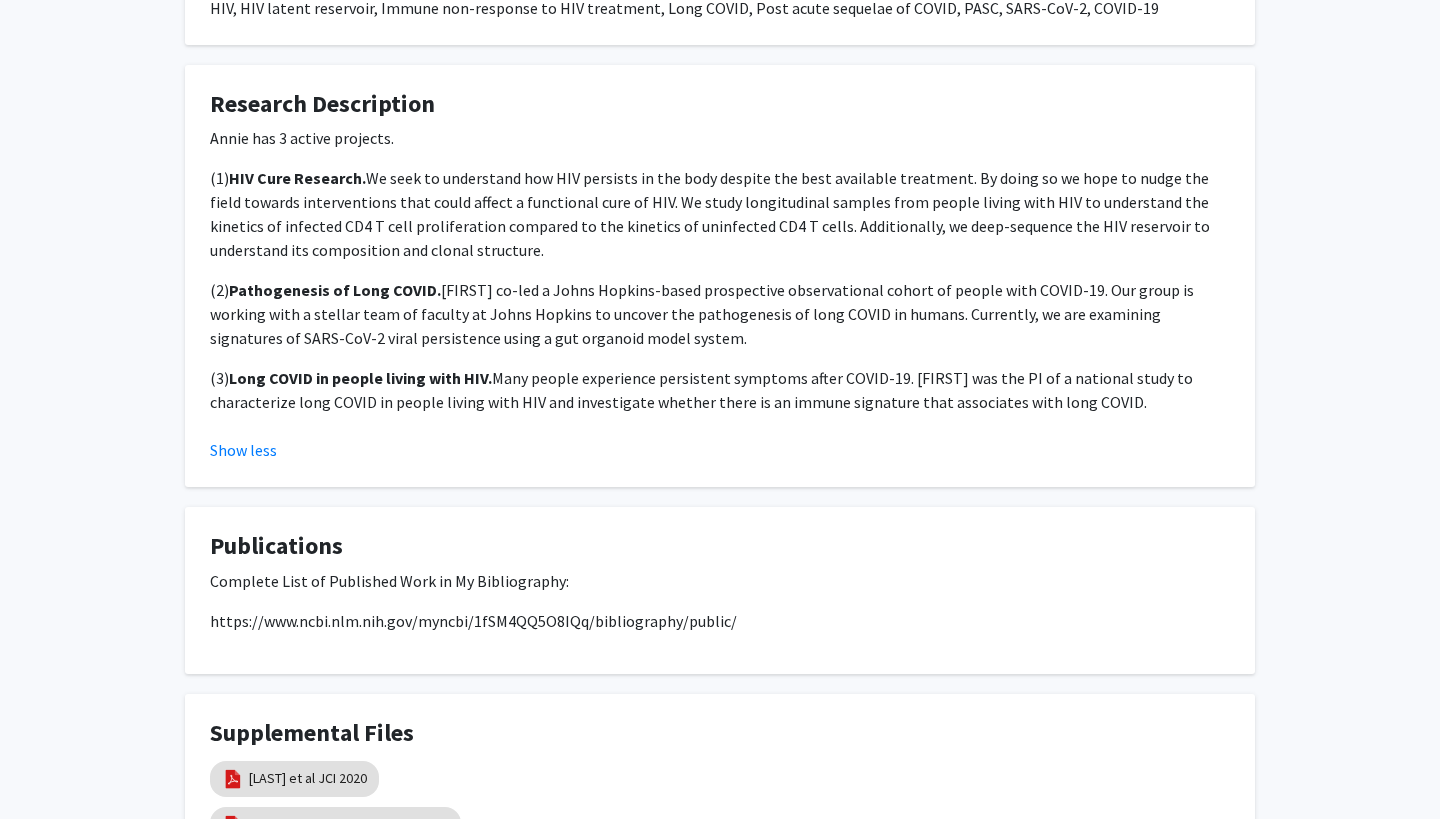click on "(2)  Pathogenesis of Long COVID.  [FIRST] co-led a Johns Hopkins-based prospective observational cohort of people with COVID-19. Our group is working with a stellar team of faculty at Johns Hopkins to uncover the pathogenesis of long COVID in humans. Currently, we are examining signatures of SARS-CoV-2 viral persistence using a gut organoid model system." 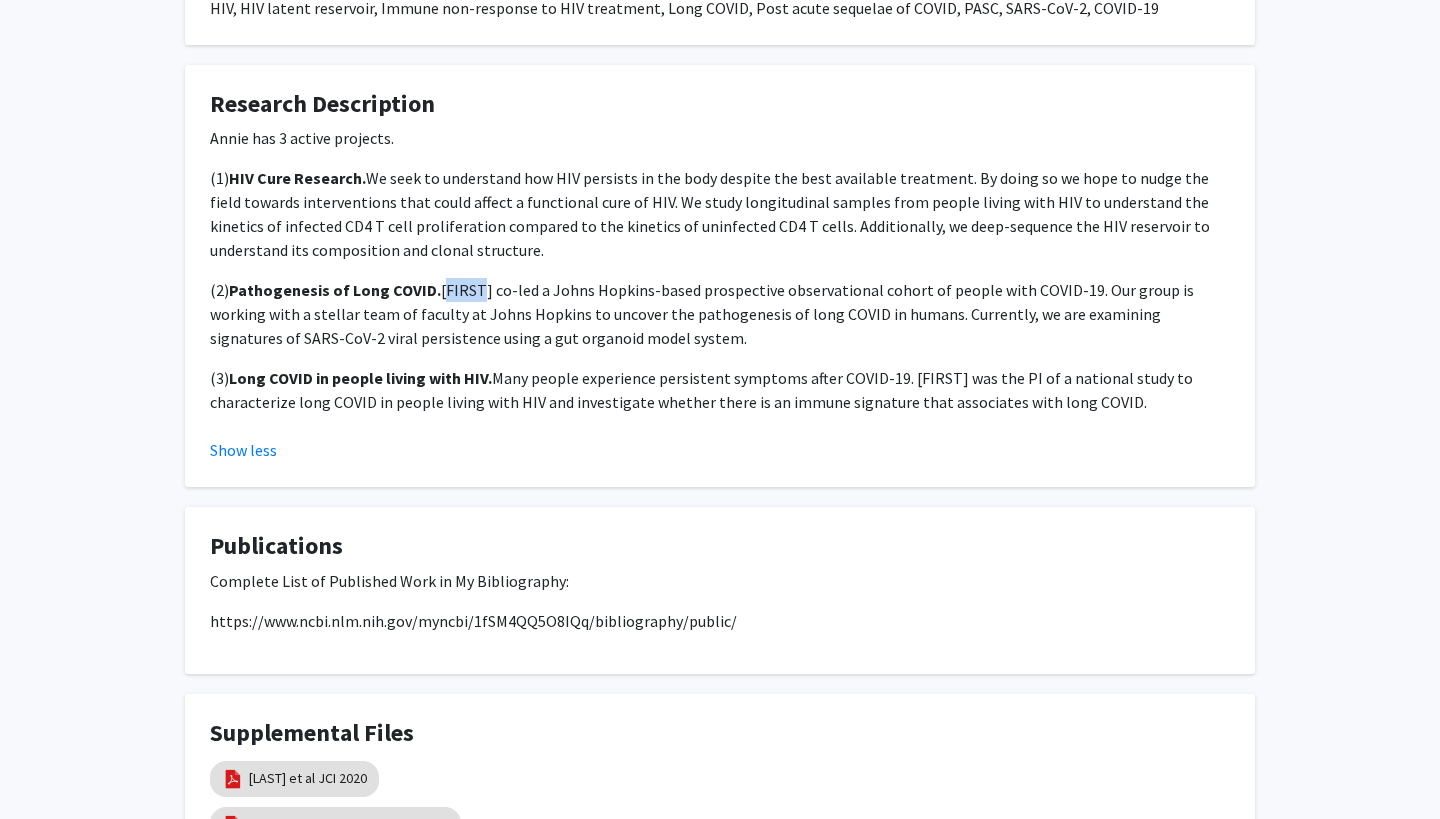 click on "(2)  Pathogenesis of Long COVID.  [FIRST] co-led a Johns Hopkins-based prospective observational cohort of people with COVID-19. Our group is working with a stellar team of faculty at Johns Hopkins to uncover the pathogenesis of long COVID in humans. Currently, we are examining signatures of SARS-CoV-2 viral persistence using a gut organoid model system." 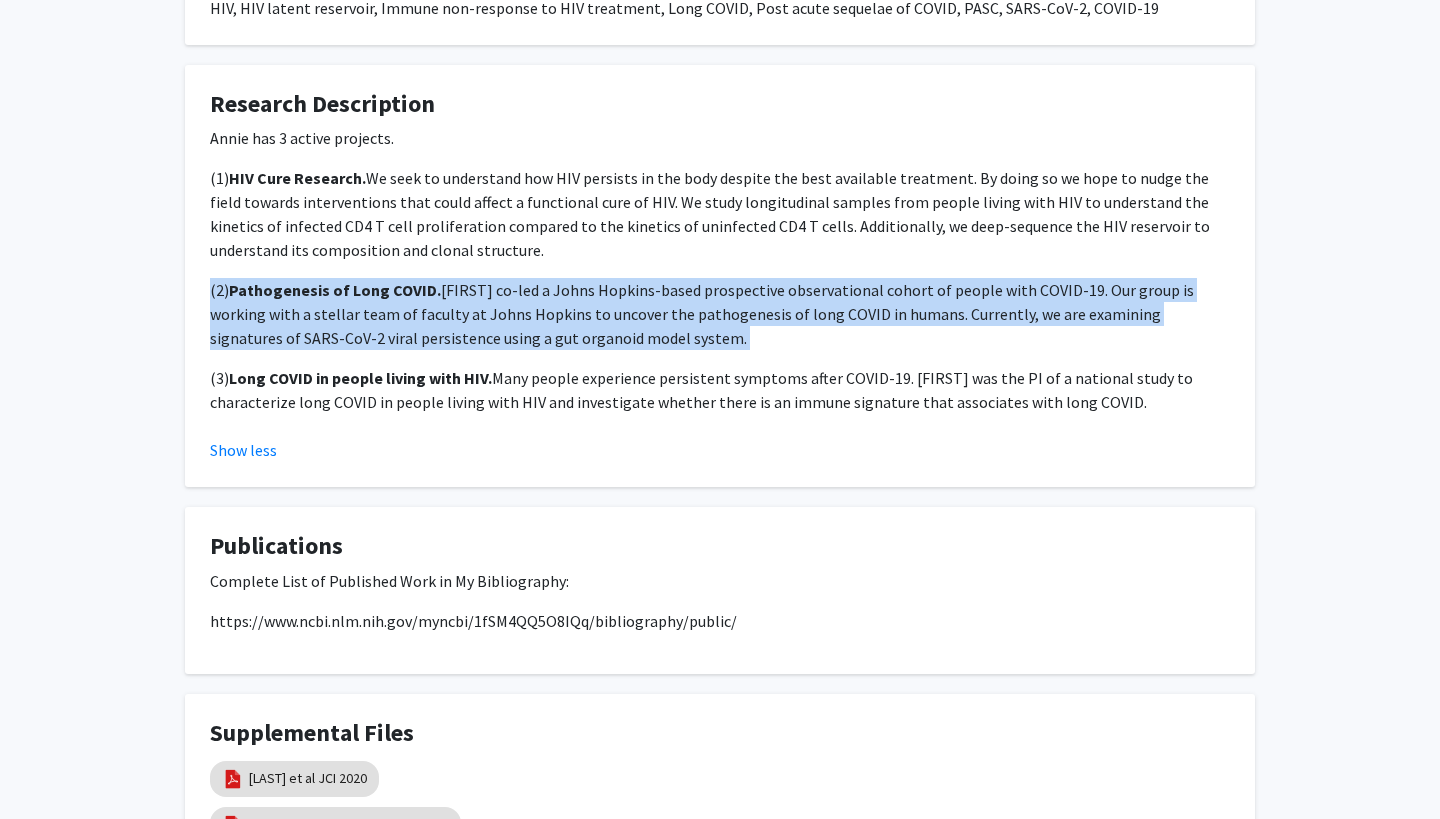 click on "(2)  Pathogenesis of Long COVID.  [FIRST] co-led a Johns Hopkins-based prospective observational cohort of people with COVID-19. Our group is working with a stellar team of faculty at Johns Hopkins to uncover the pathogenesis of long COVID in humans. Currently, we are examining signatures of SARS-CoV-2 viral persistence using a gut organoid model system." 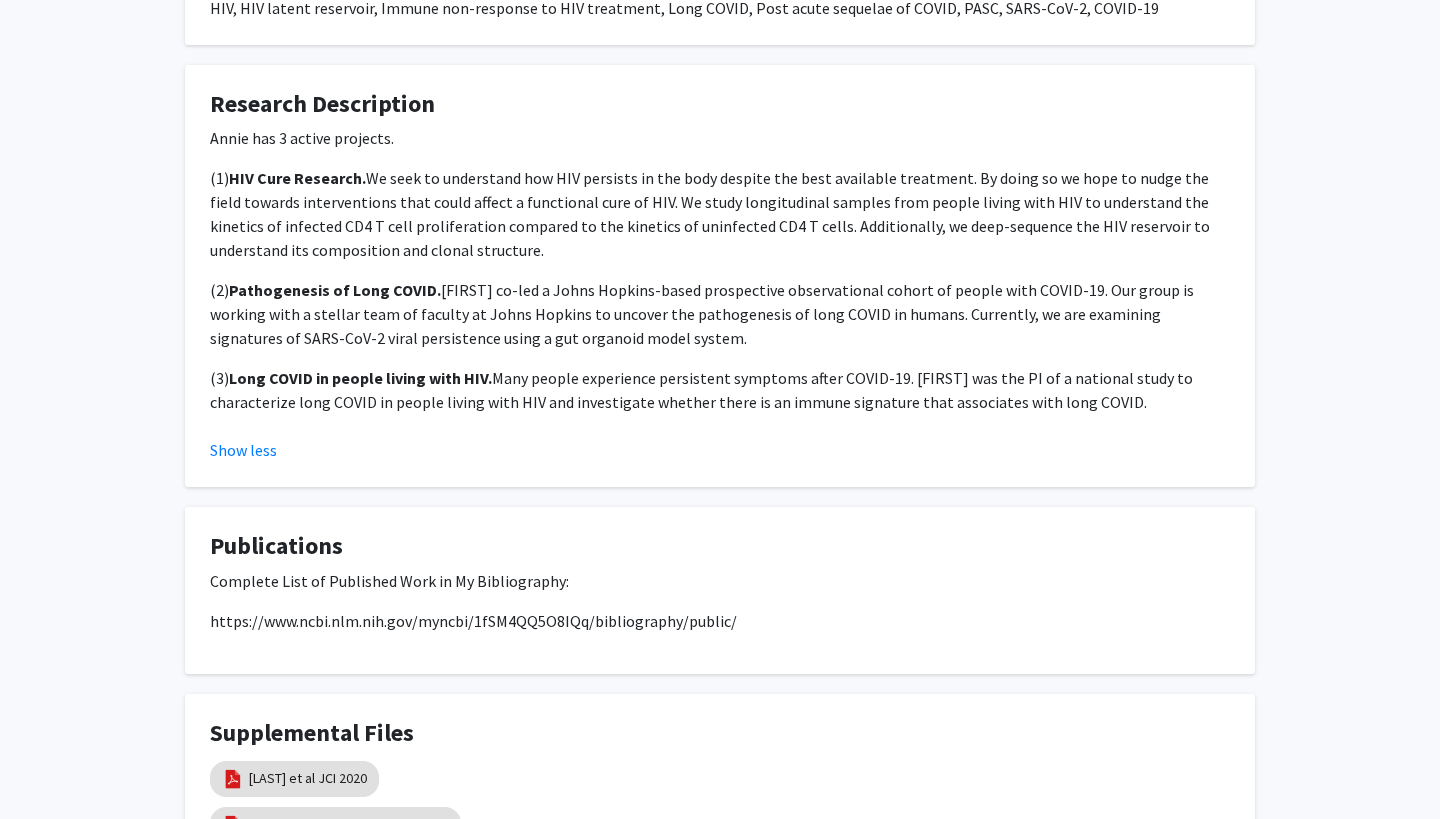 click on "(2)  Pathogenesis of Long COVID.  [FIRST] co-led a Johns Hopkins-based prospective observational cohort of people with COVID-19. Our group is working with a stellar team of faculty at Johns Hopkins to uncover the pathogenesis of long COVID in humans. Currently, we are examining signatures of SARS-CoV-2 viral persistence using a gut organoid model system." 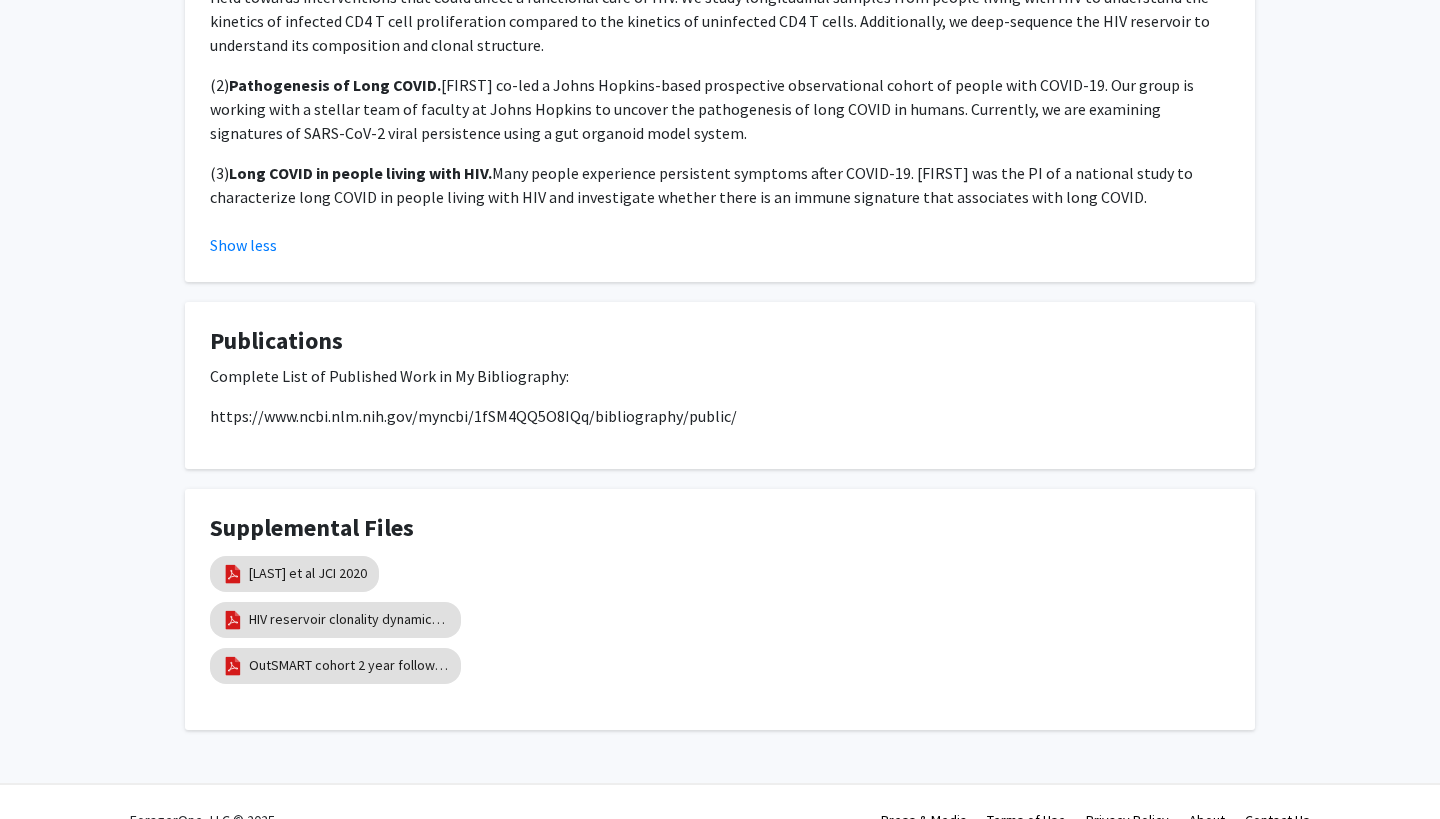 scroll, scrollTop: 1062, scrollLeft: 0, axis: vertical 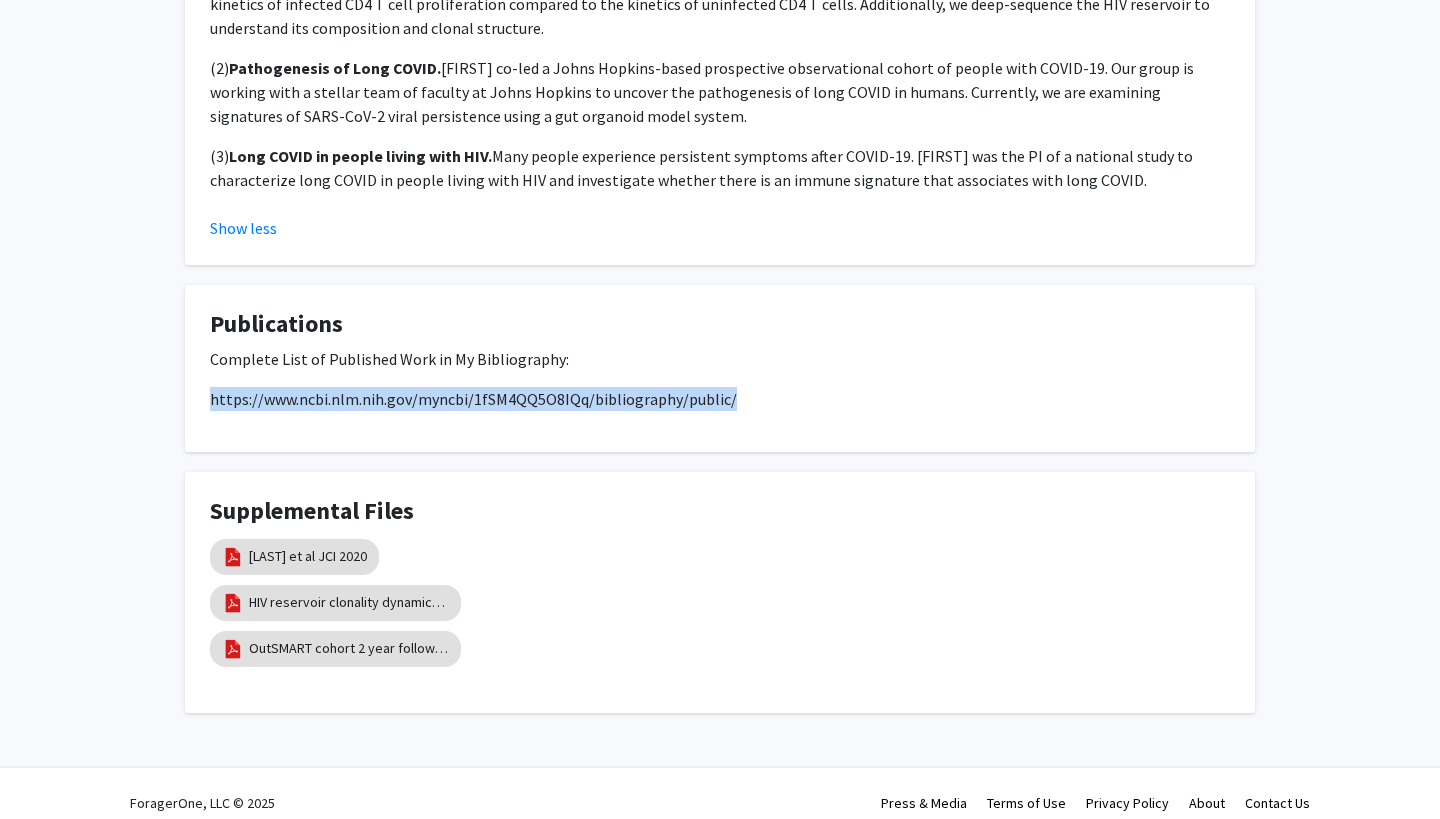 drag, startPoint x: 204, startPoint y: 402, endPoint x: 722, endPoint y: 402, distance: 518 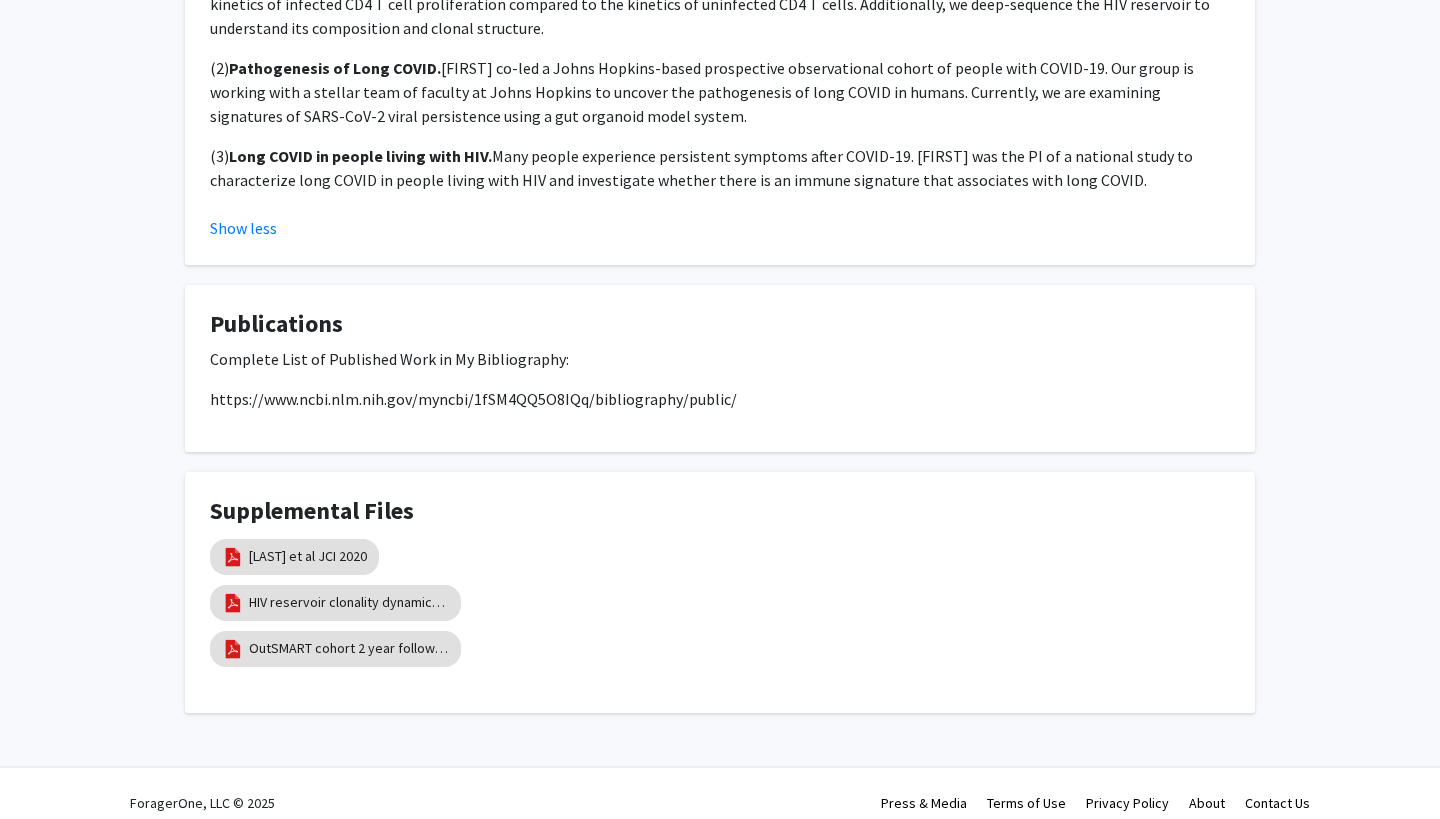 click on "[FIRST] [LAST]  Remove Bookmark  Compose Request  Titles:   Assistant Professor  Degrees:   MD PhD   Office Room:   Rangos Research Building  Website:   No Website Available  Departments:   Medicine, Infectious Diseases  Accepting Students  Seeking Faculty Collaborators  About  Dr. [FIRST] [LAST] is an assistant professor of medicine at the Johns Hopkins University School of Medicine.  [FIRST] studied chemistry as an undergraduate at Harvard University and earned an MD-PhD dual degree from Vanderbilt University School of Medicine in 2010 while playing rugby at the club, regional, and national levels. Her PhD studies focused on viral pathogenesis of double stranded RNA viruses. She completed both her residency in internal medicine and fellowship in infectious diseases at the Johns Hopkins Hospital and joined the faculty of the JHSOM in late 2018. Her areas of clinical expertise include internal medicine and infectious diseases.  Show less  Research Keywords   Research Description  [FIRST] has 3 active projects. (1)" 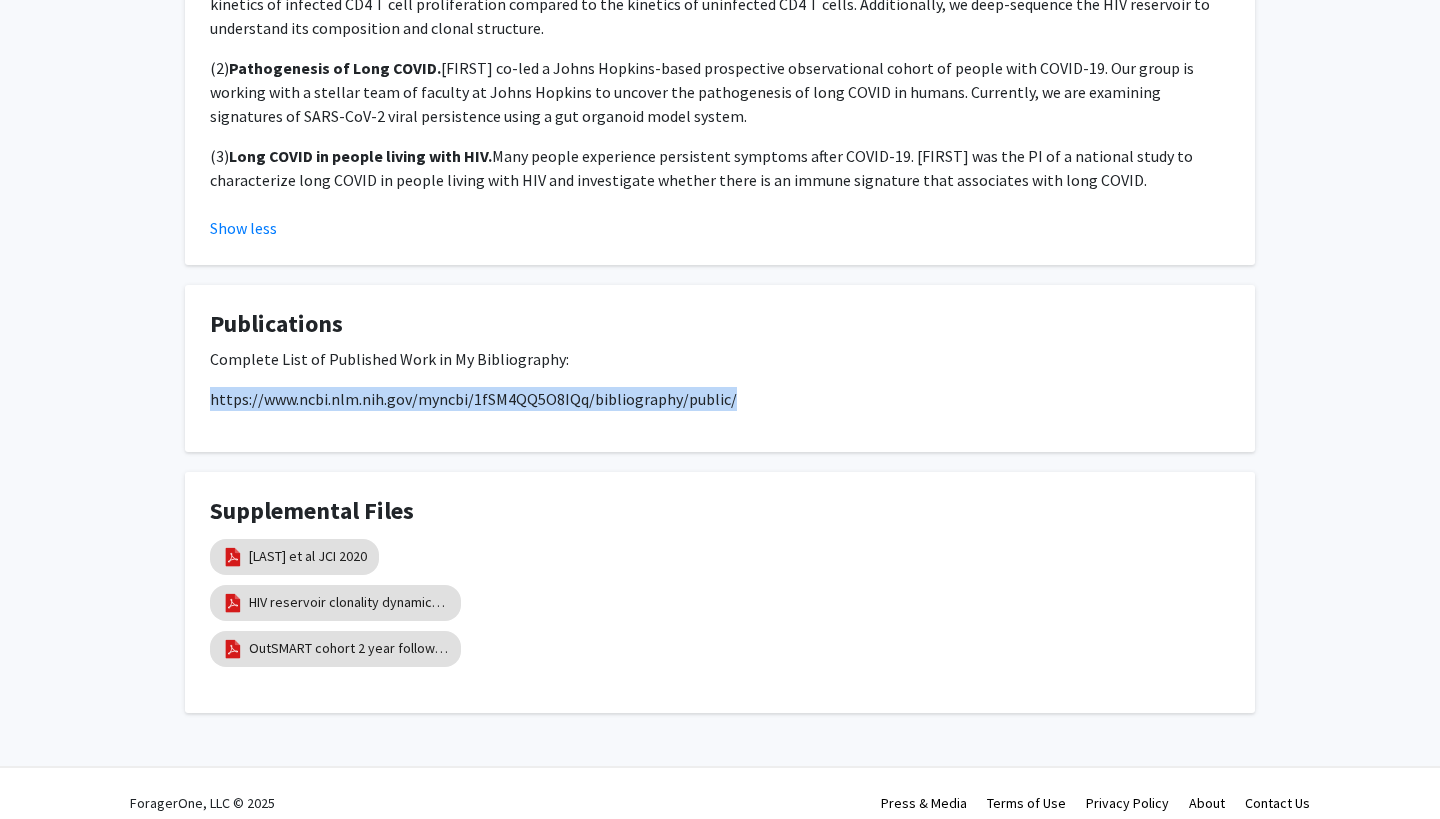 drag, startPoint x: 213, startPoint y: 397, endPoint x: 792, endPoint y: 387, distance: 579.08636 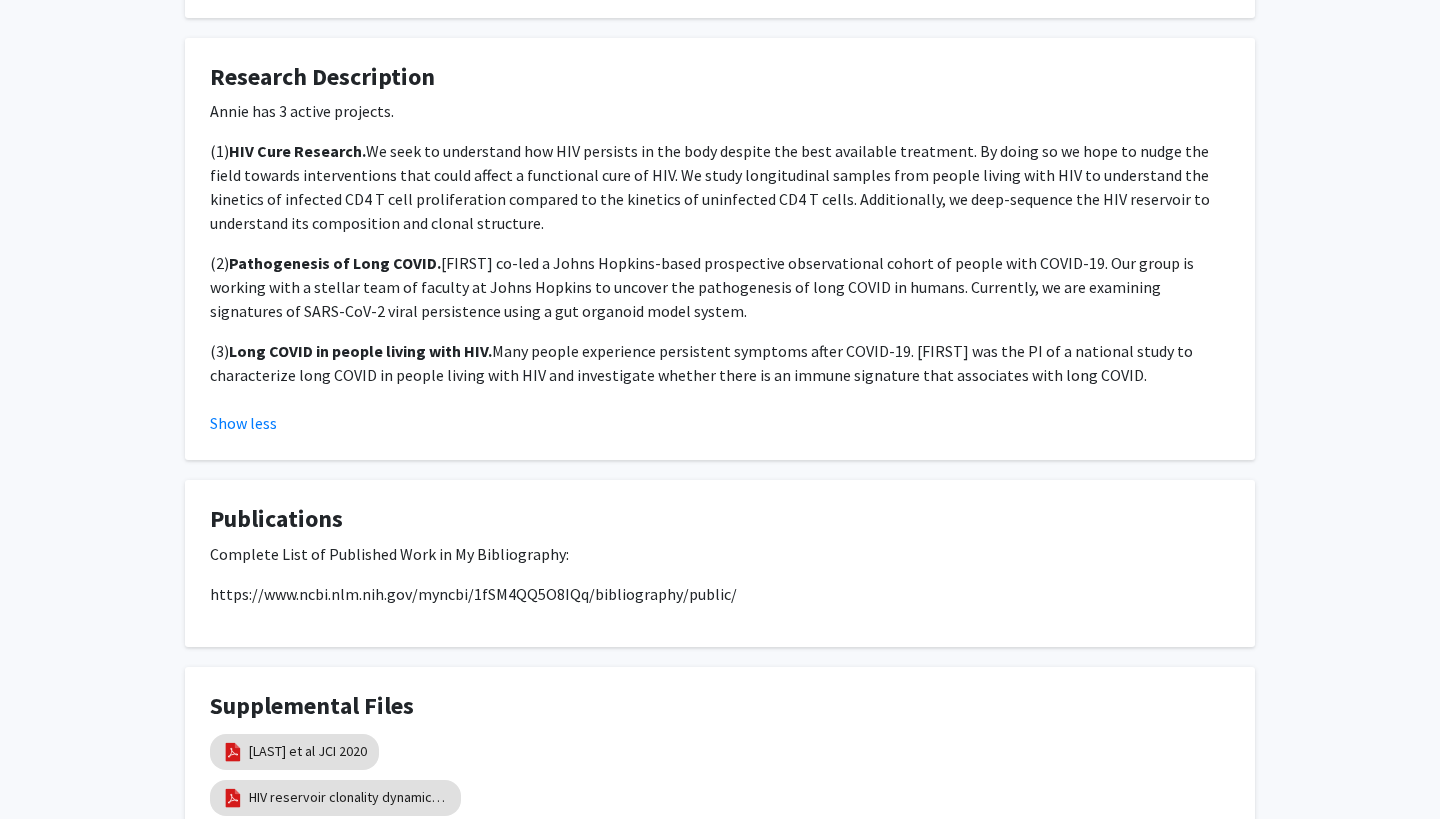 scroll, scrollTop: 864, scrollLeft: 0, axis: vertical 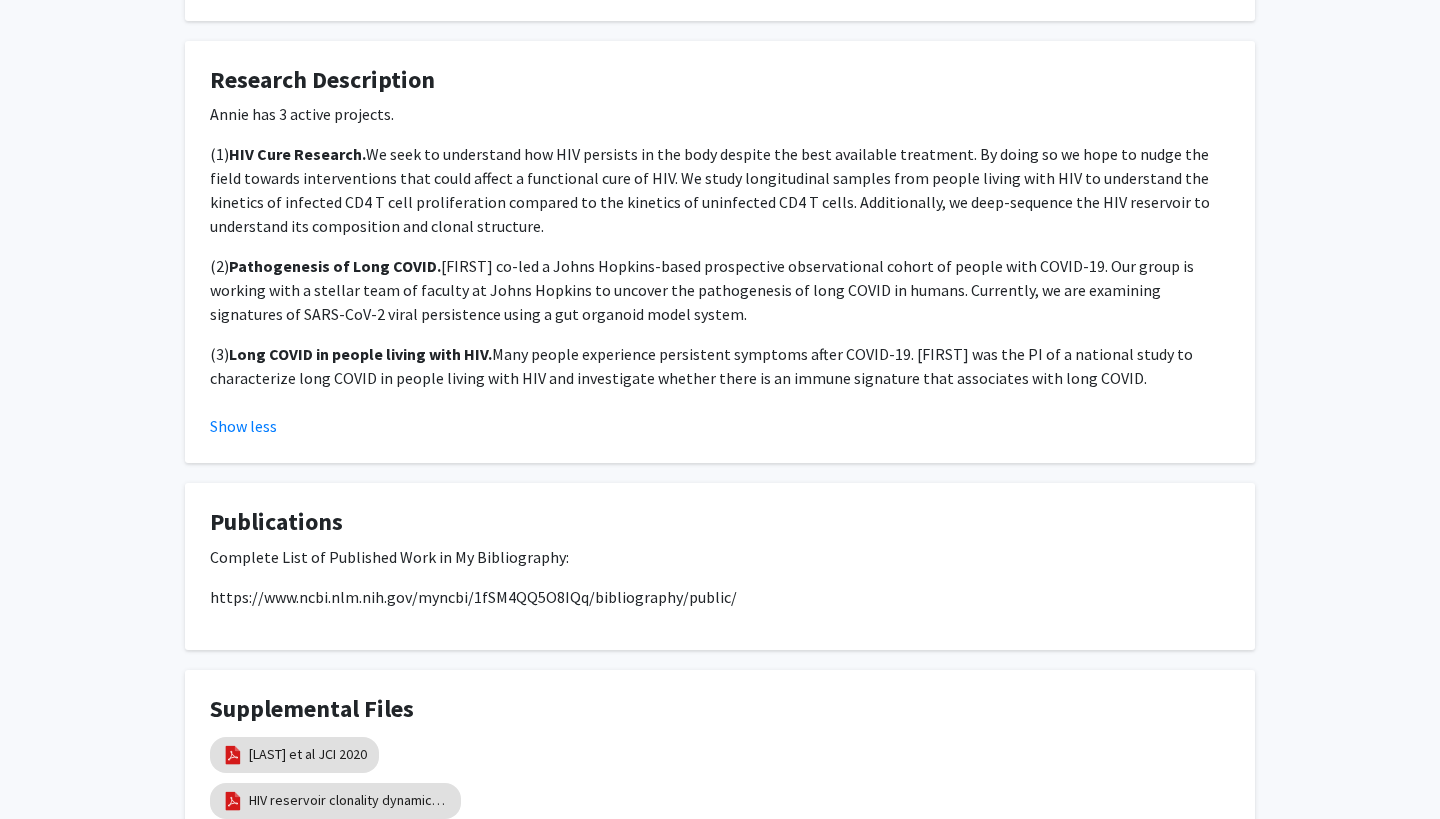 click on "(1)	 HIV Cure Research.  We seek to understand how HIV persists in the body despite the best available treatment. By doing so we hope to nudge the field towards interventions that could affect a functional cure of HIV. We study longitudinal samples from people living with HIV to understand the kinetics of infected CD4 T cell proliferation compared to the kinetics of uninfected CD4 T cells. Additionally, we deep-sequence the HIV reservoir to understand its composition and clonal structure." 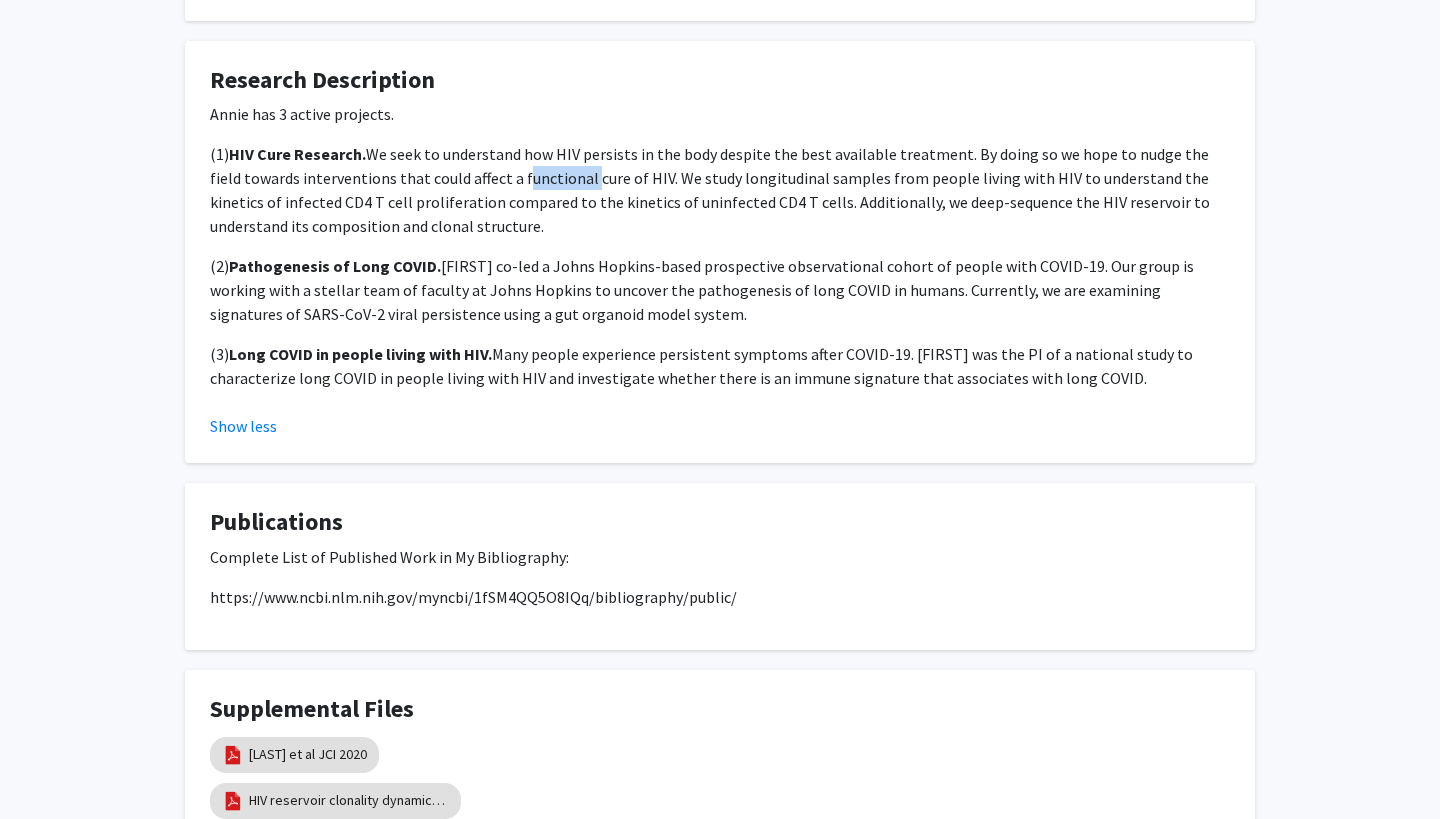click on "(1)	 HIV Cure Research.  We seek to understand how HIV persists in the body despite the best available treatment. By doing so we hope to nudge the field towards interventions that could affect a functional cure of HIV. We study longitudinal samples from people living with HIV to understand the kinetics of infected CD4 T cell proliferation compared to the kinetics of uninfected CD4 T cells. Additionally, we deep-sequence the HIV reservoir to understand its composition and clonal structure." 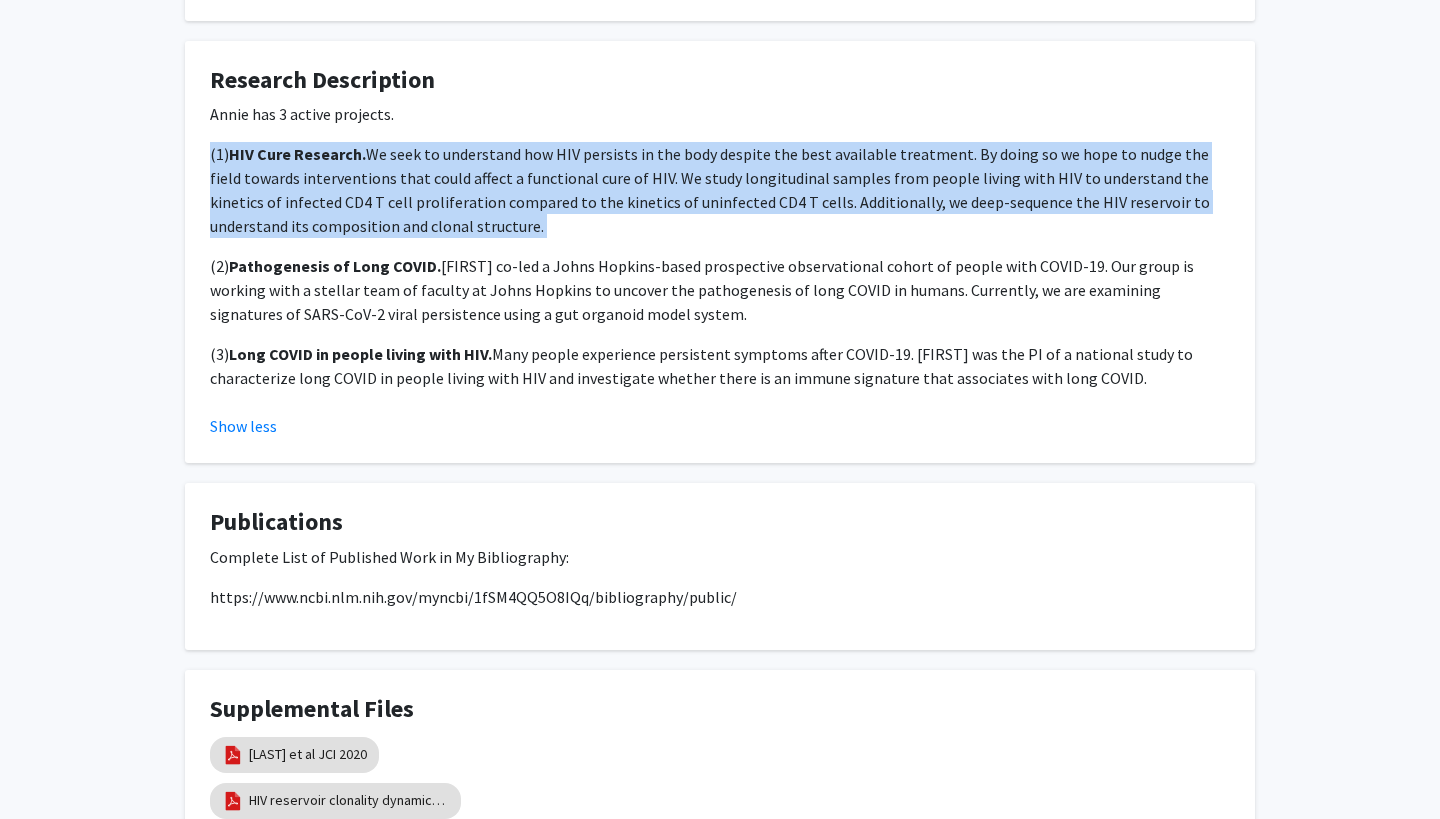 click on "(1)	 HIV Cure Research.  We seek to understand how HIV persists in the body despite the best available treatment. By doing so we hope to nudge the field towards interventions that could affect a functional cure of HIV. We study longitudinal samples from people living with HIV to understand the kinetics of infected CD4 T cell proliferation compared to the kinetics of uninfected CD4 T cells. Additionally, we deep-sequence the HIV reservoir to understand its composition and clonal structure." 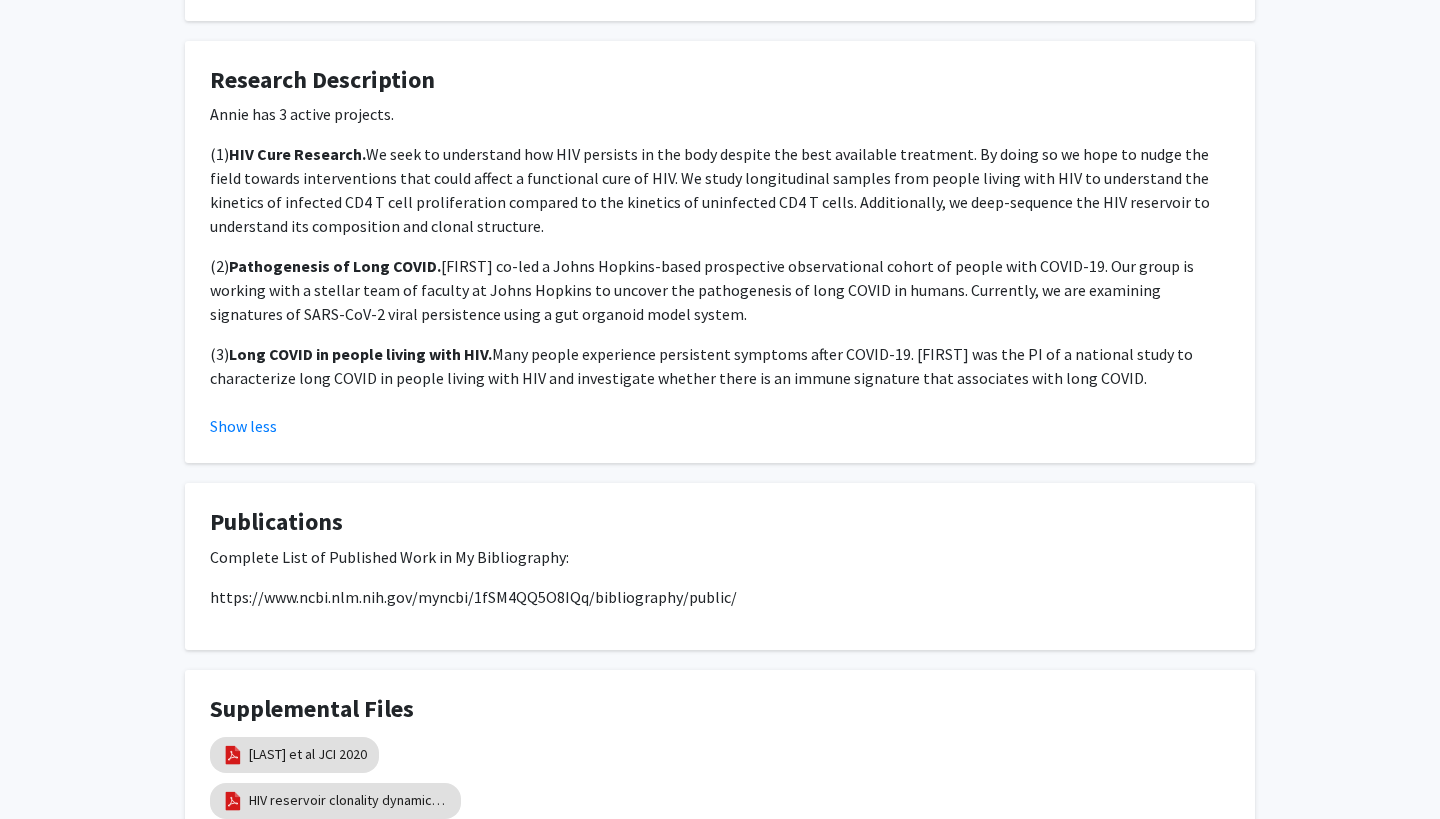 click on "(1)	 HIV Cure Research.  We seek to understand how HIV persists in the body despite the best available treatment. By doing so we hope to nudge the field towards interventions that could affect a functional cure of HIV. We study longitudinal samples from people living with HIV to understand the kinetics of infected CD4 T cell proliferation compared to the kinetics of uninfected CD4 T cells. Additionally, we deep-sequence the HIV reservoir to understand its composition and clonal structure." 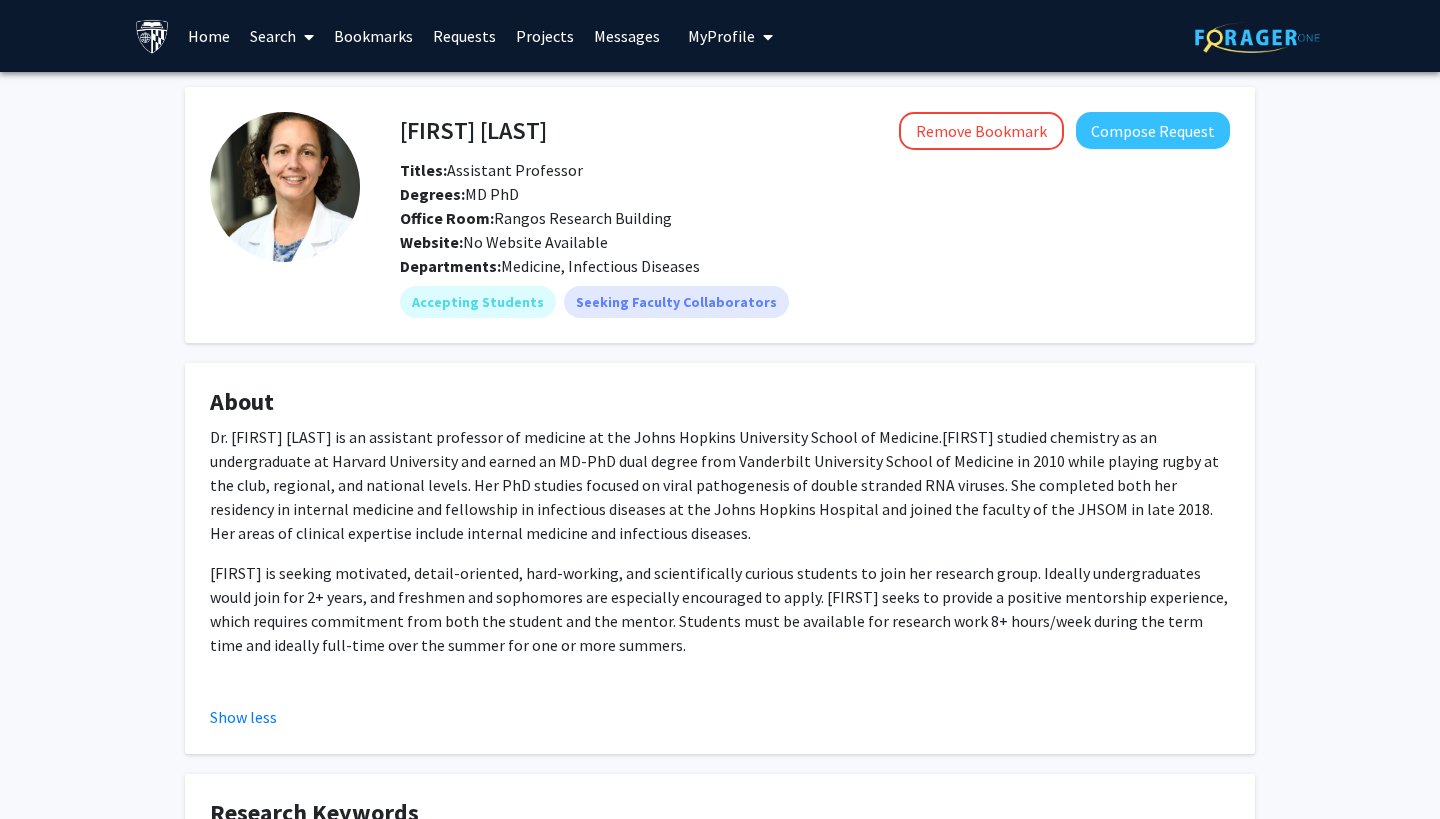 scroll, scrollTop: 0, scrollLeft: 0, axis: both 